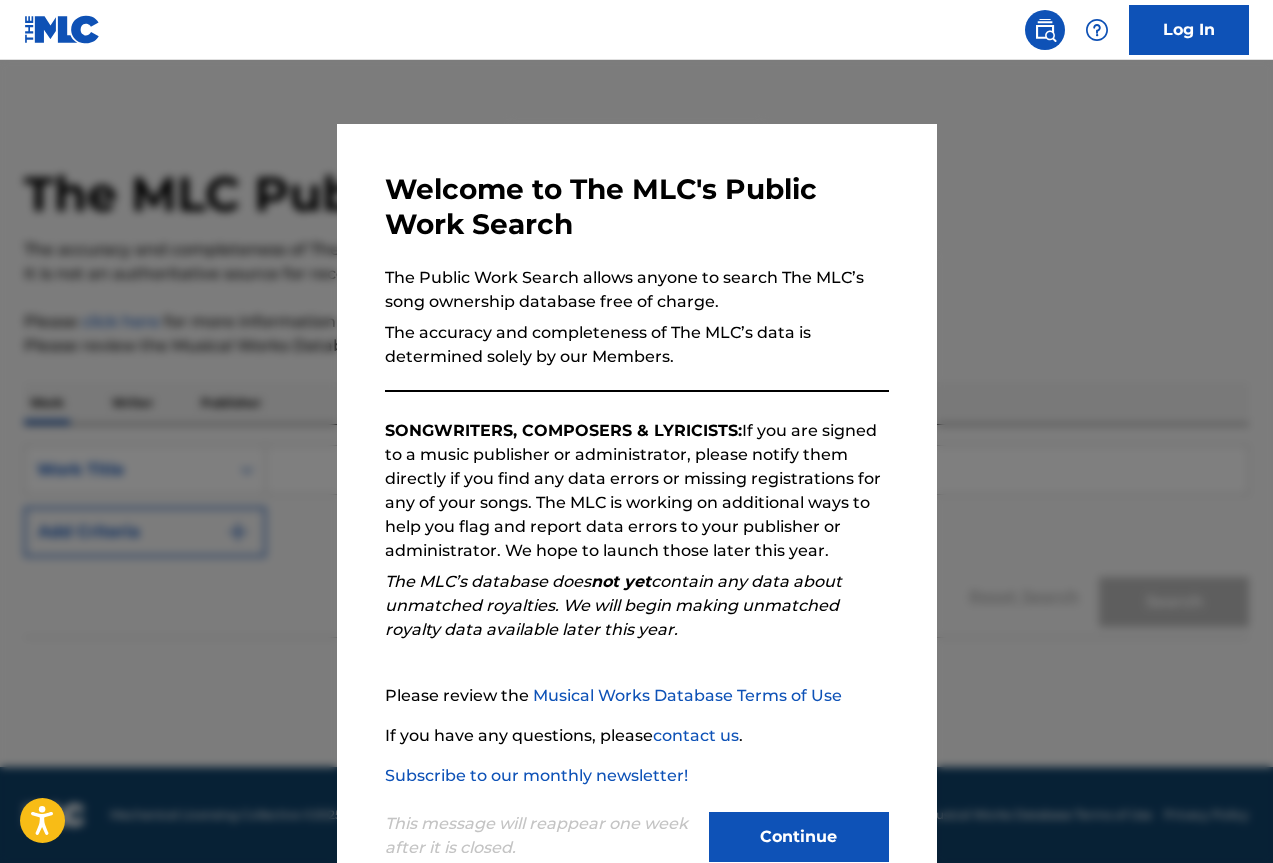 scroll, scrollTop: 0, scrollLeft: 0, axis: both 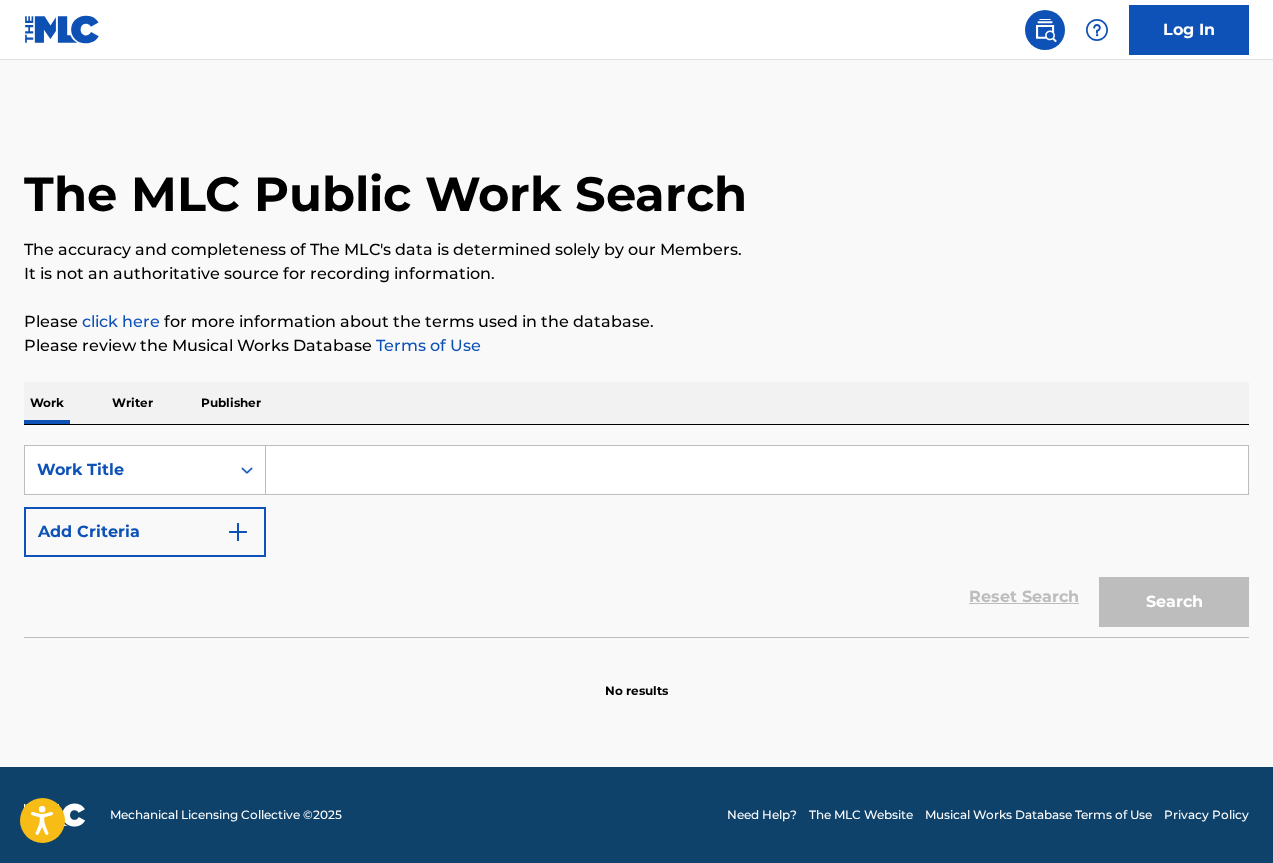 click at bounding box center [757, 470] 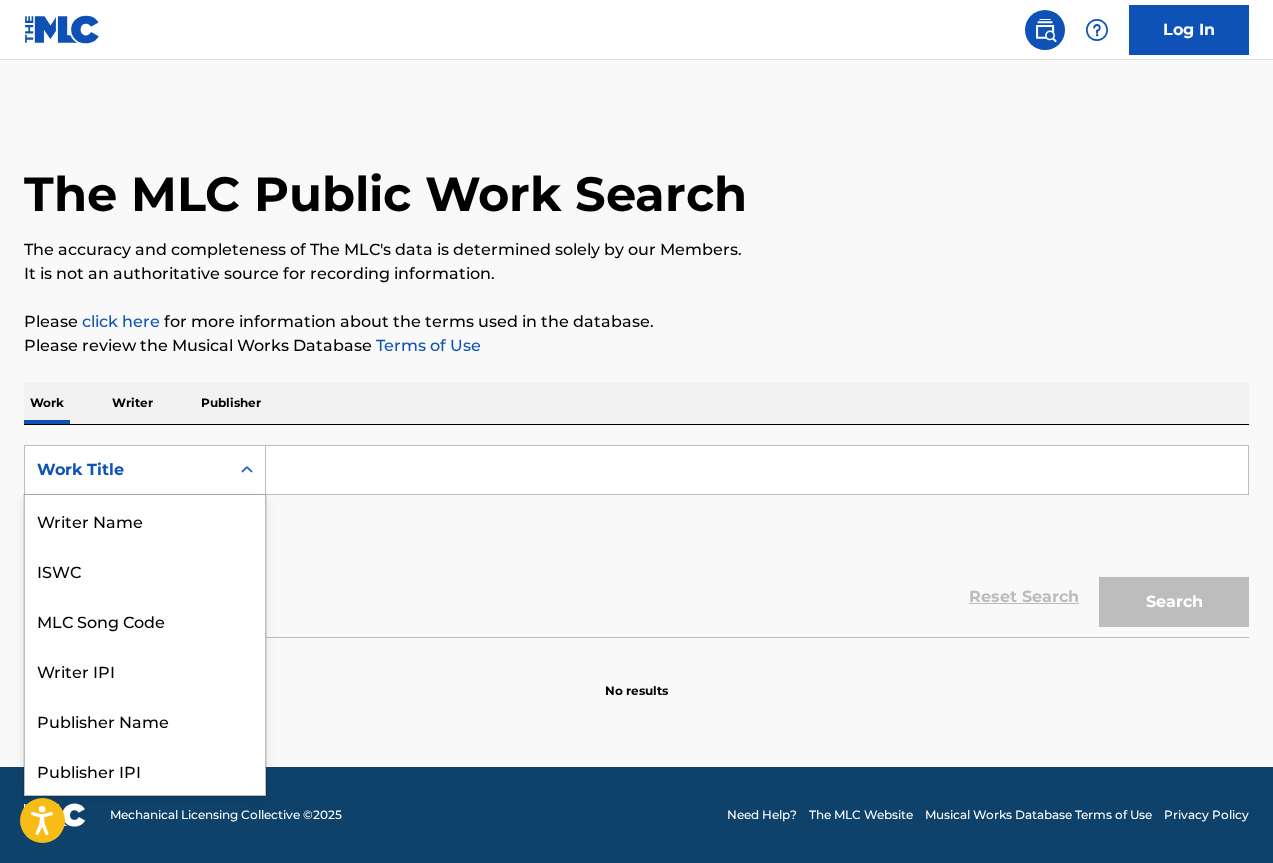 click 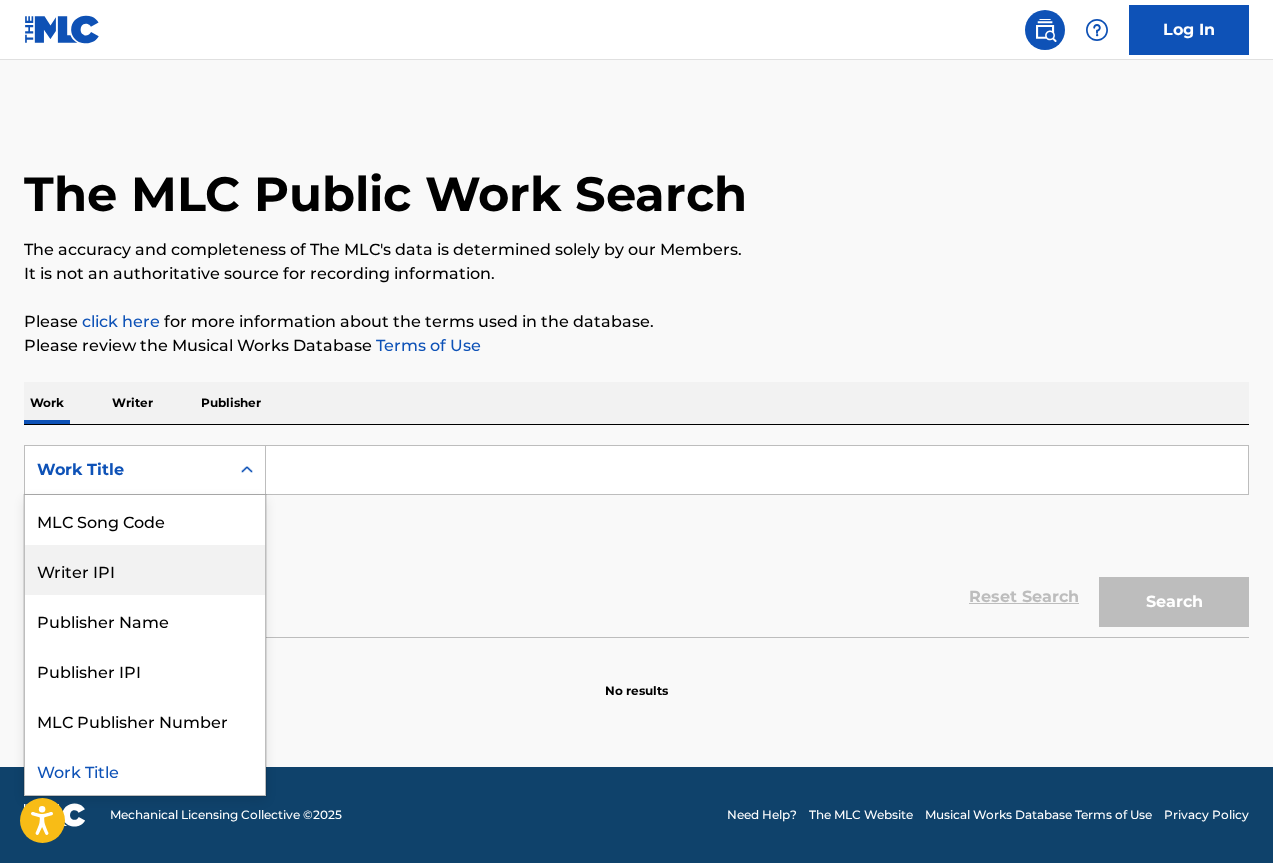 click on "Writer IPI" at bounding box center (145, 570) 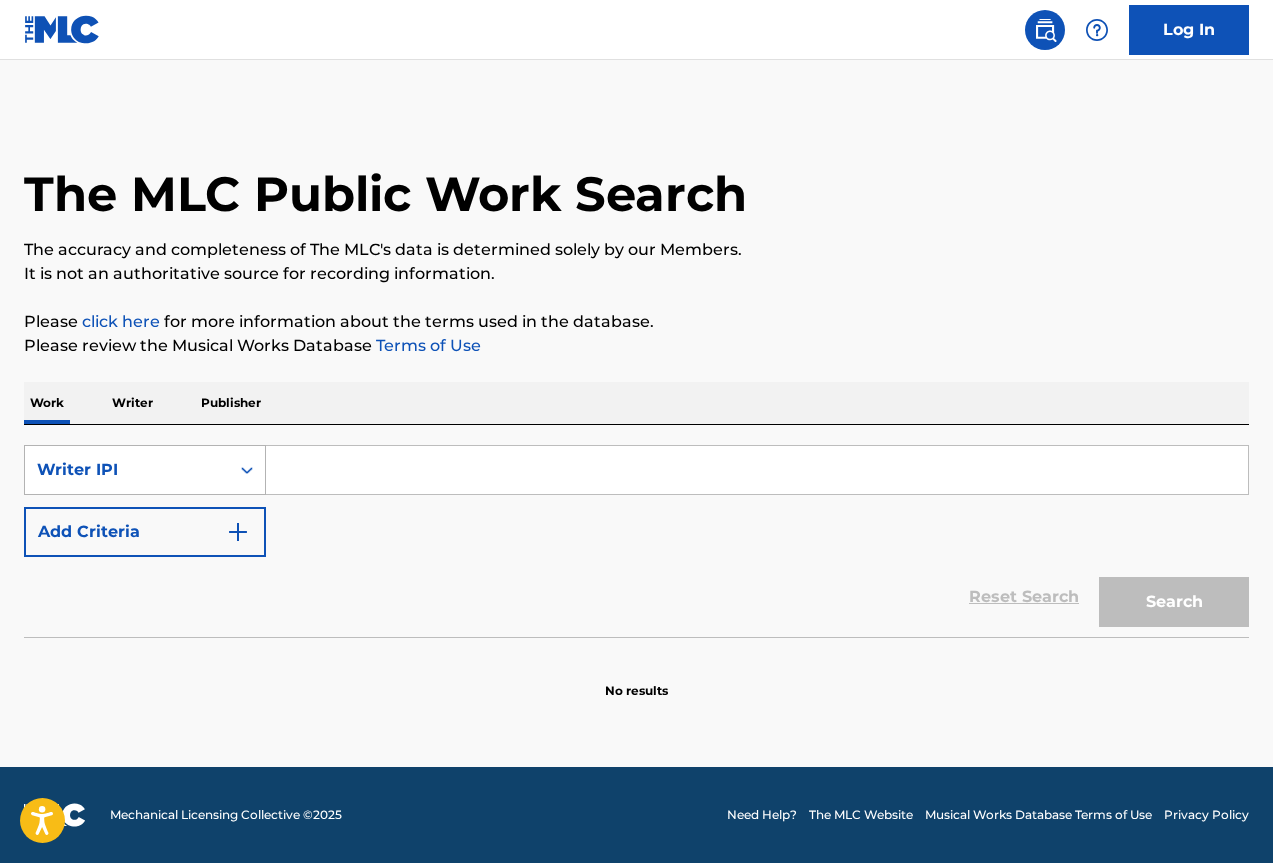 click 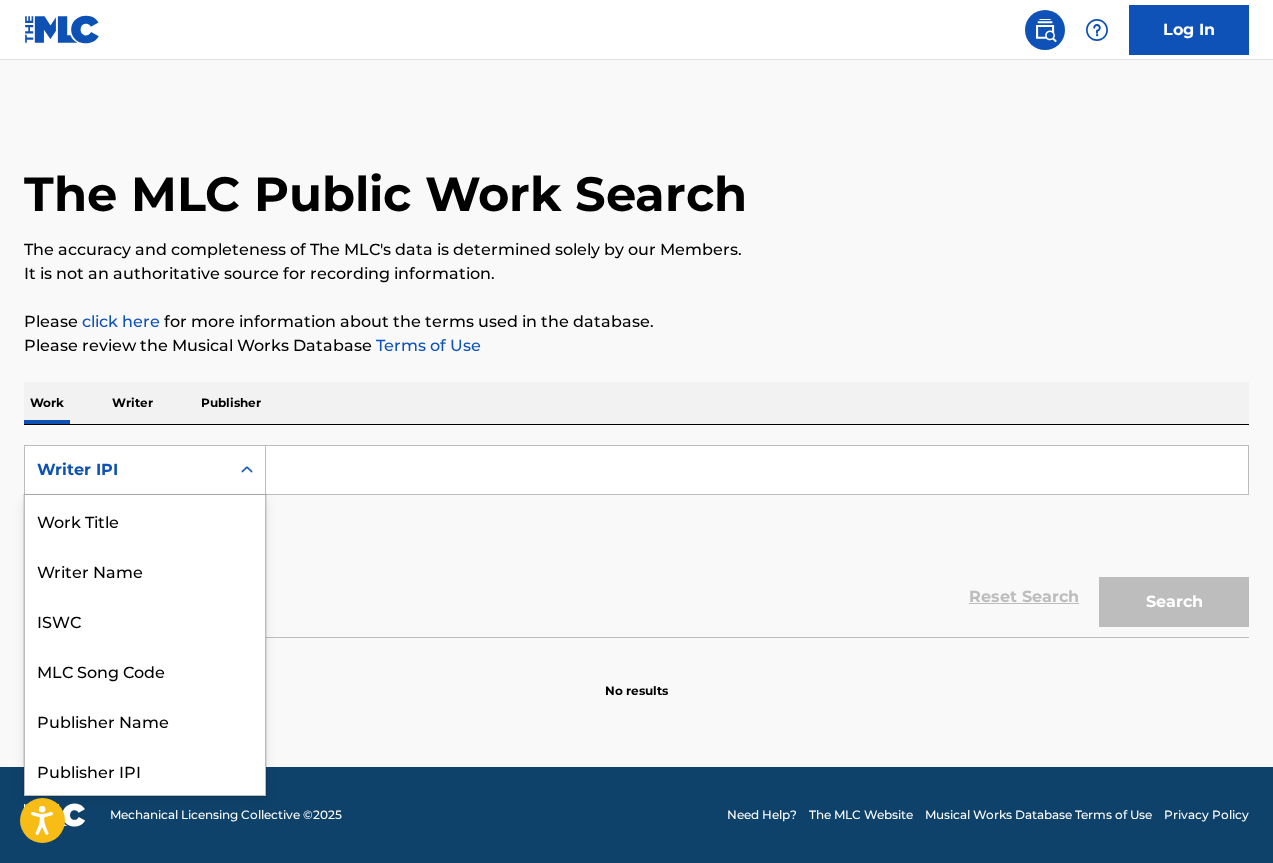 scroll, scrollTop: 100, scrollLeft: 0, axis: vertical 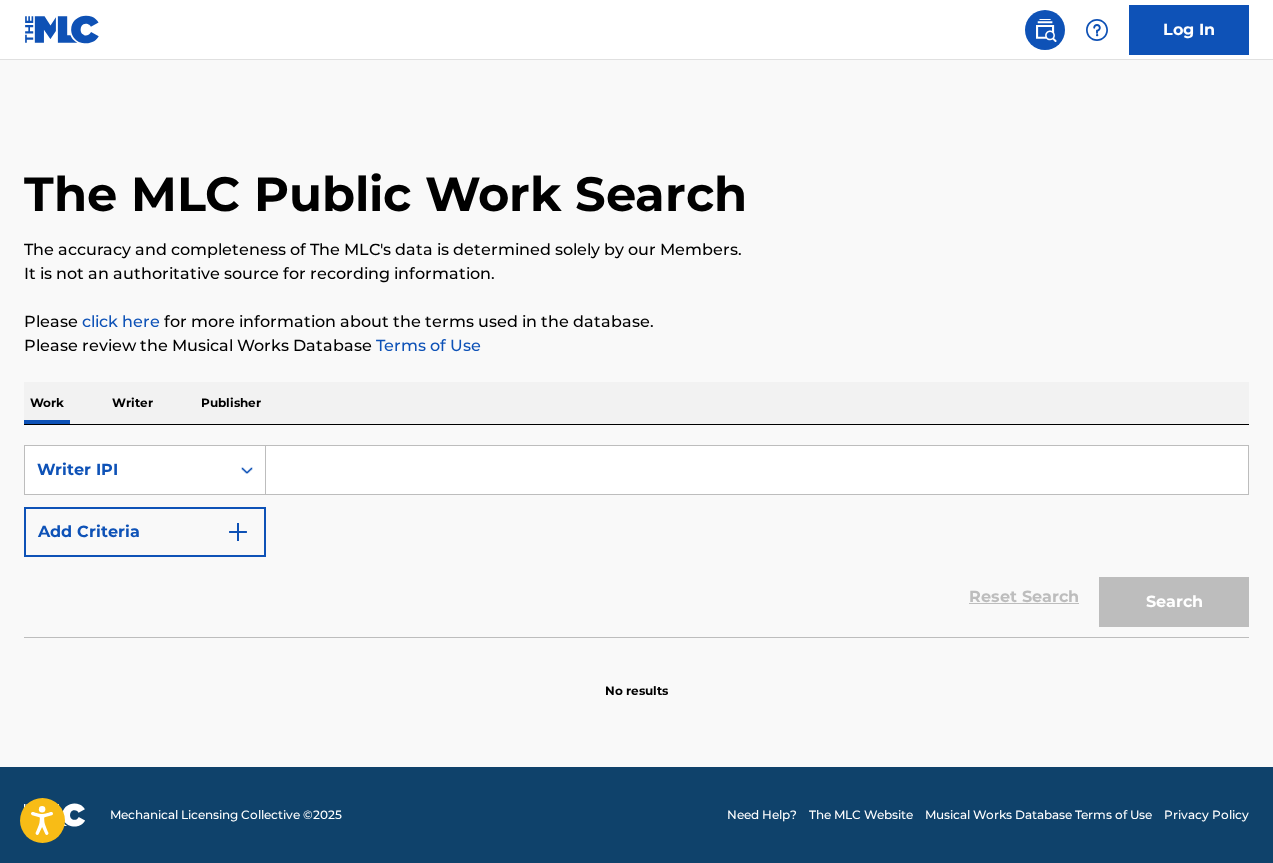 click on "Writer" at bounding box center (132, 403) 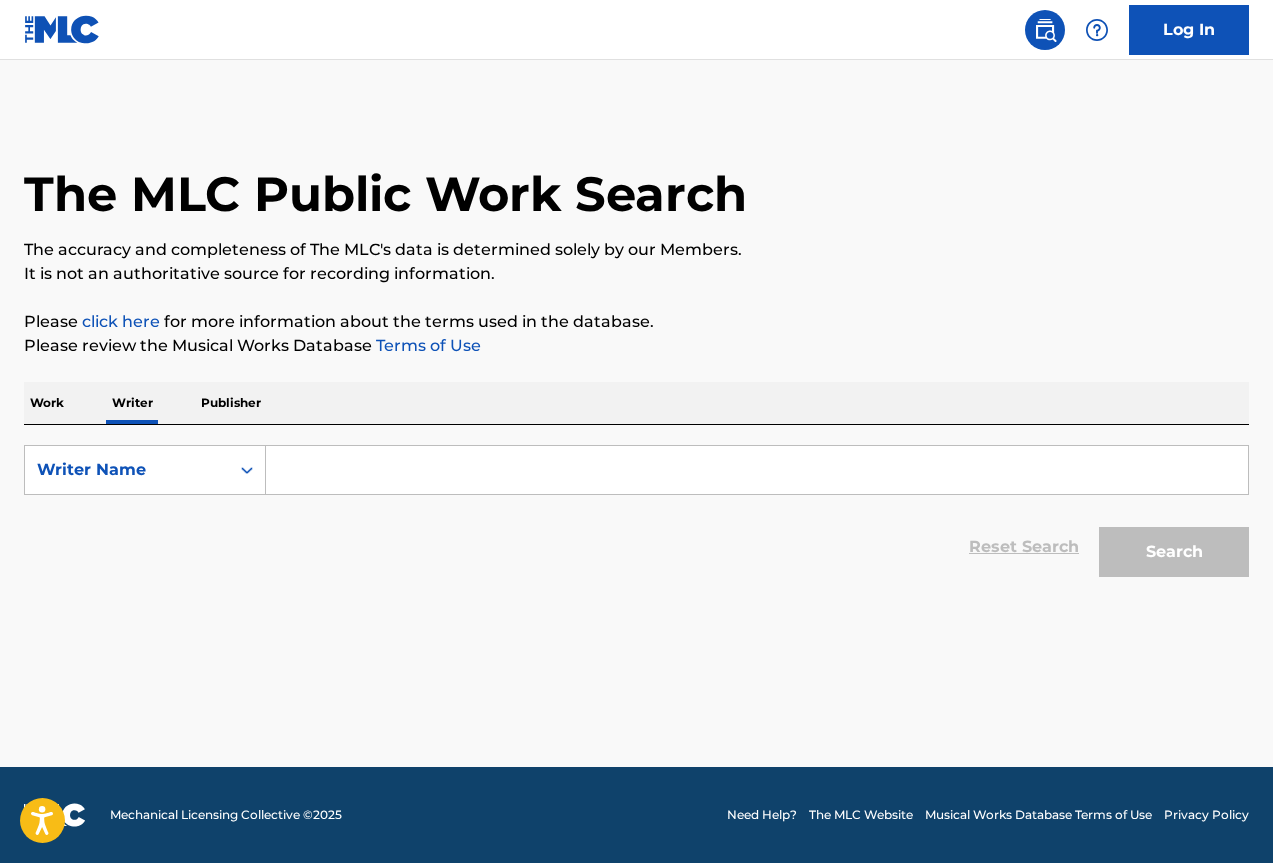 click at bounding box center [757, 470] 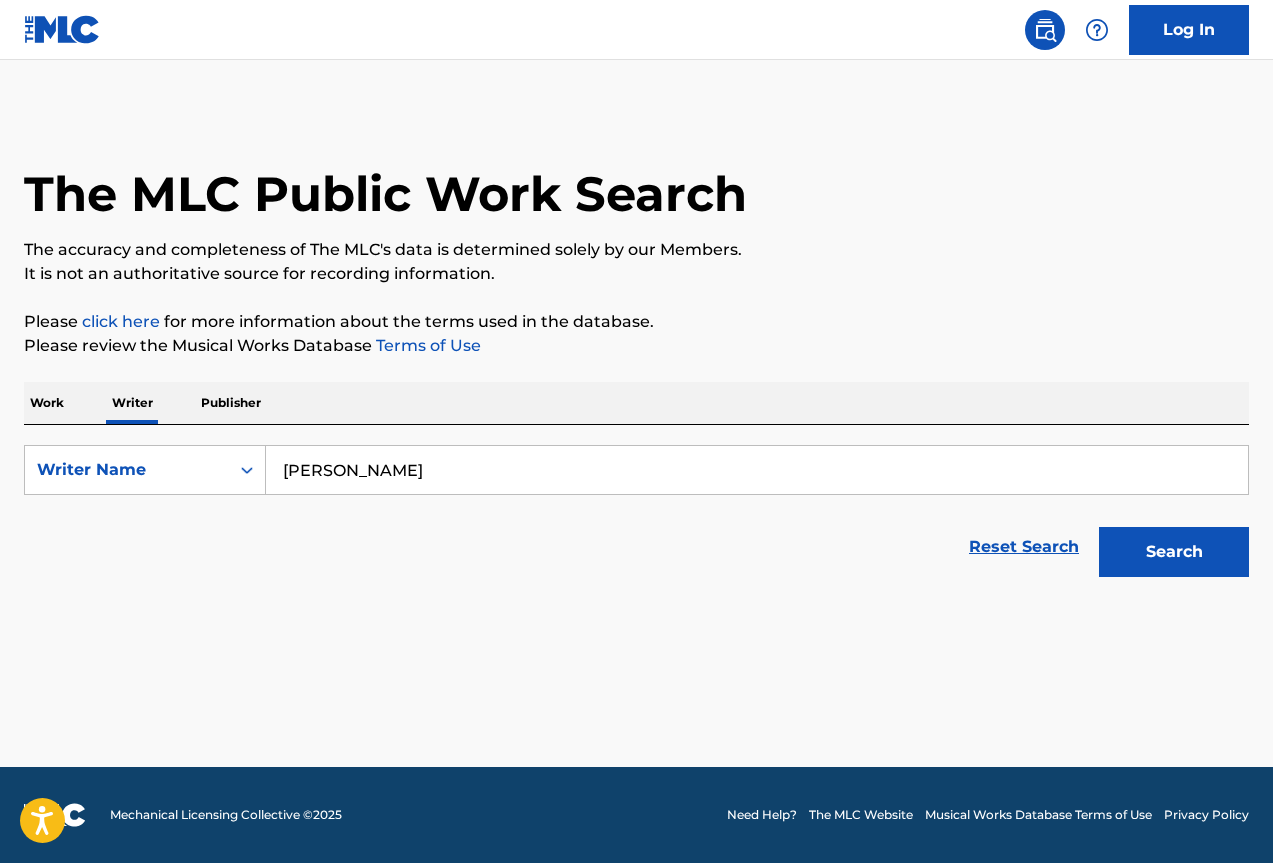 click on "Search" at bounding box center (1174, 552) 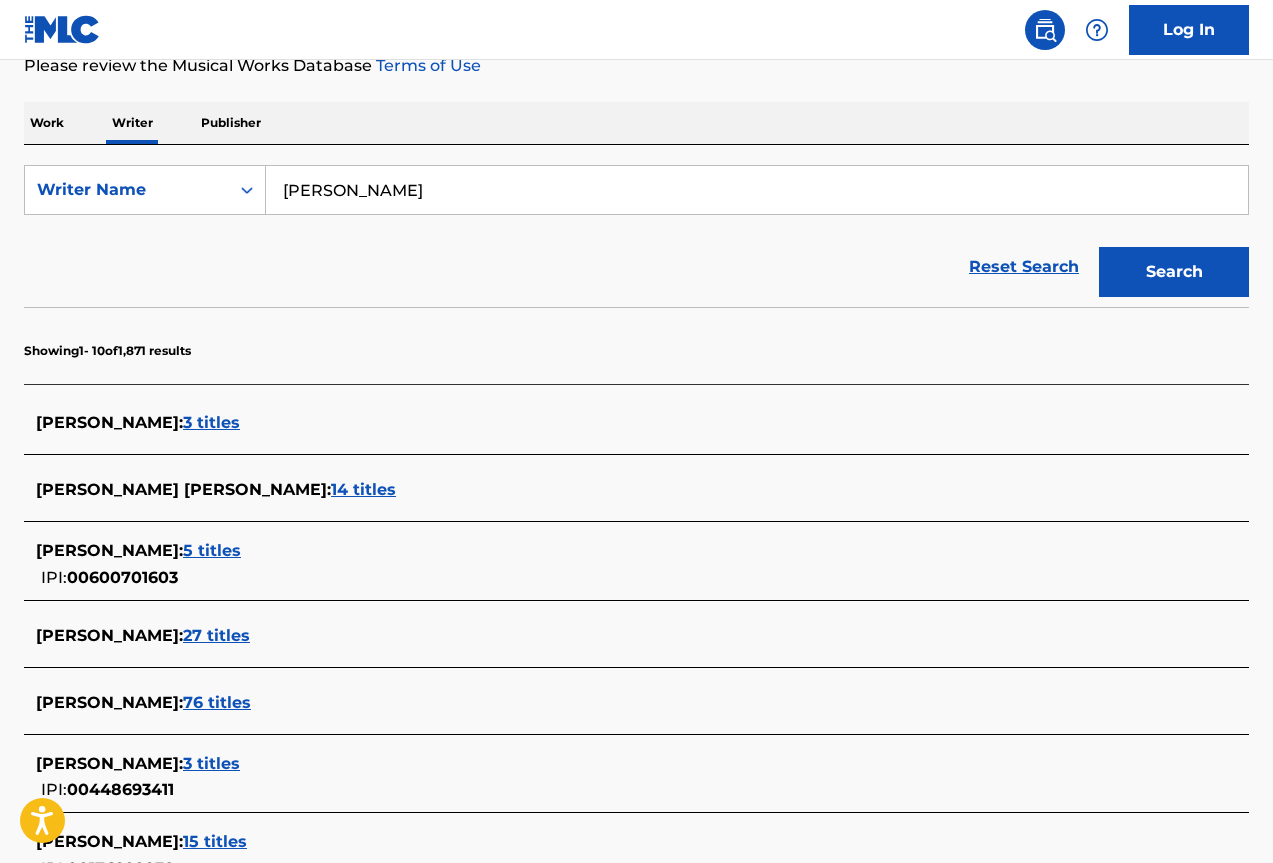scroll, scrollTop: 300, scrollLeft: 0, axis: vertical 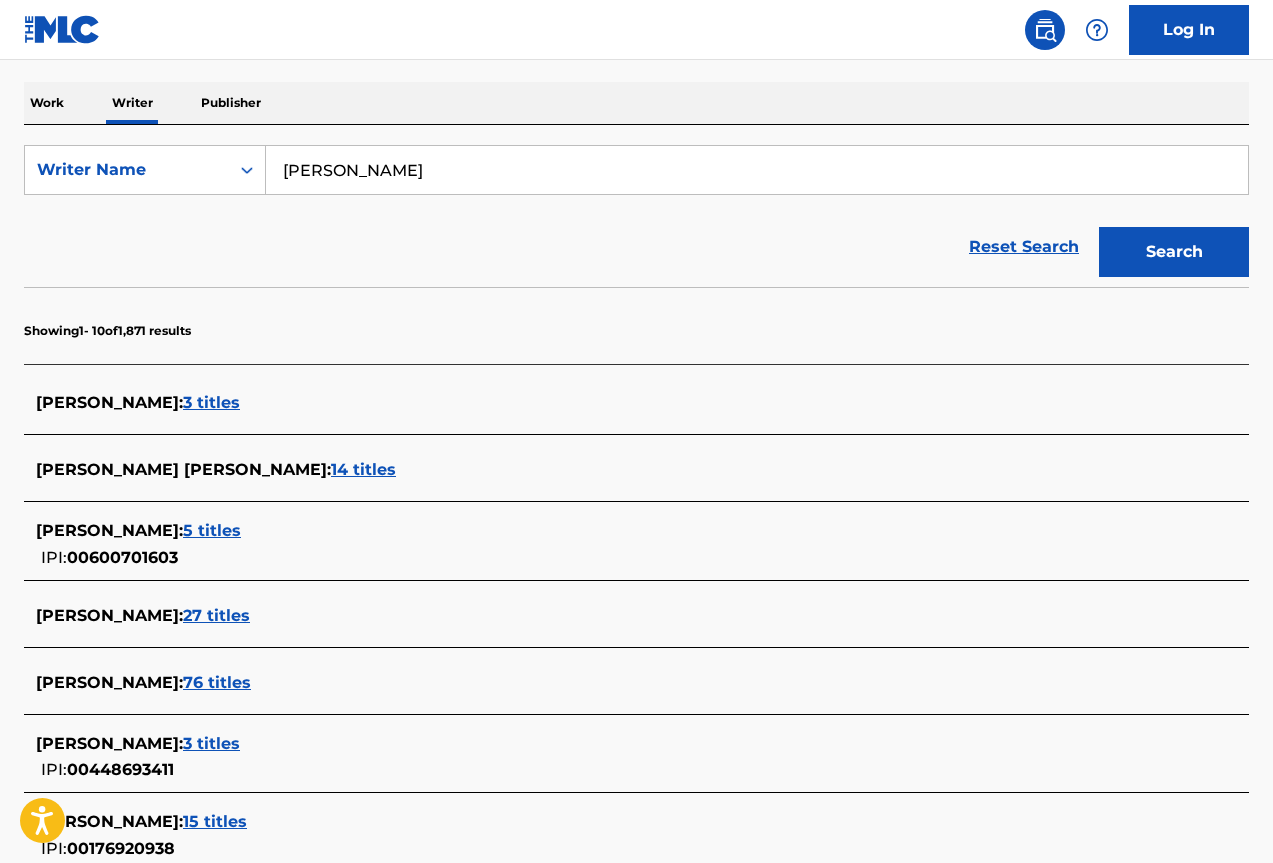 click on "[PERSON_NAME]" at bounding box center (757, 170) 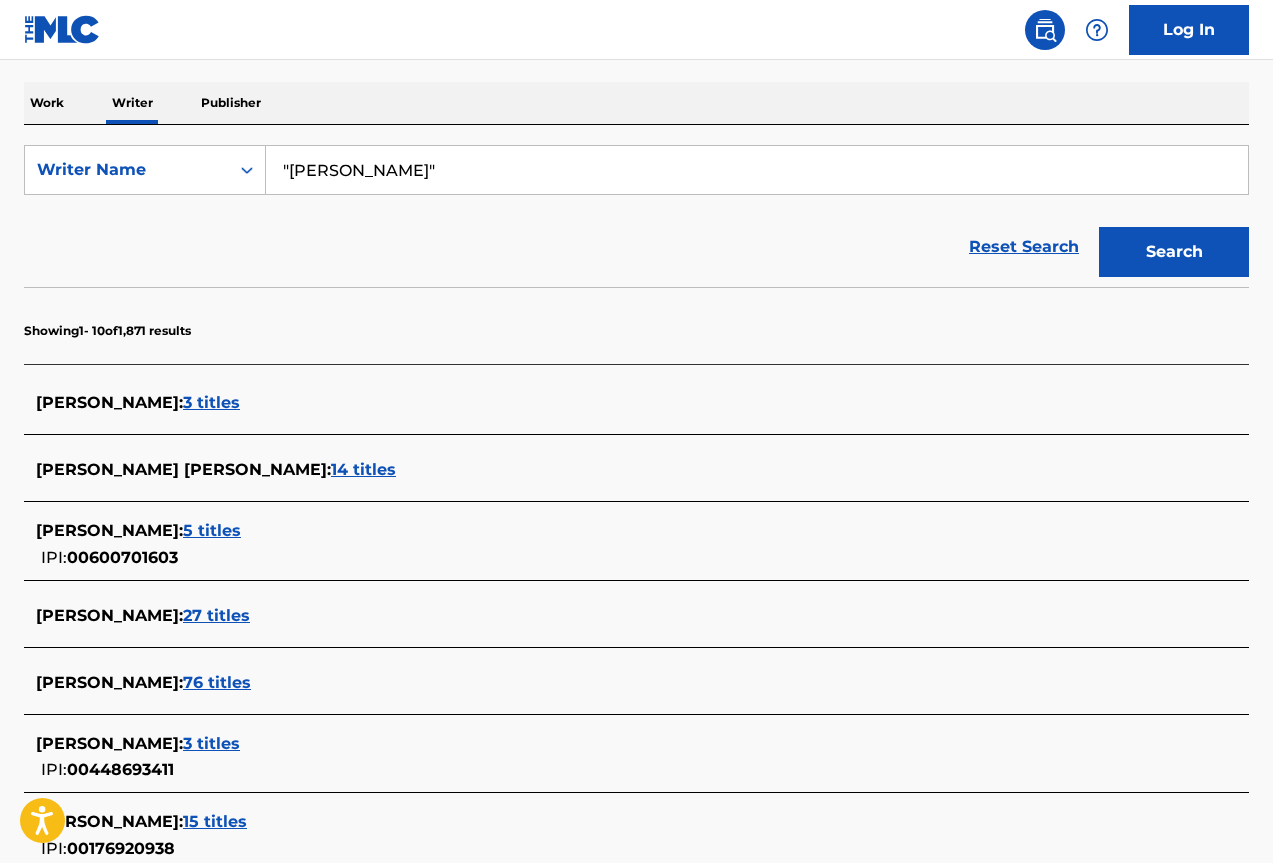 type on ""[PERSON_NAME]"" 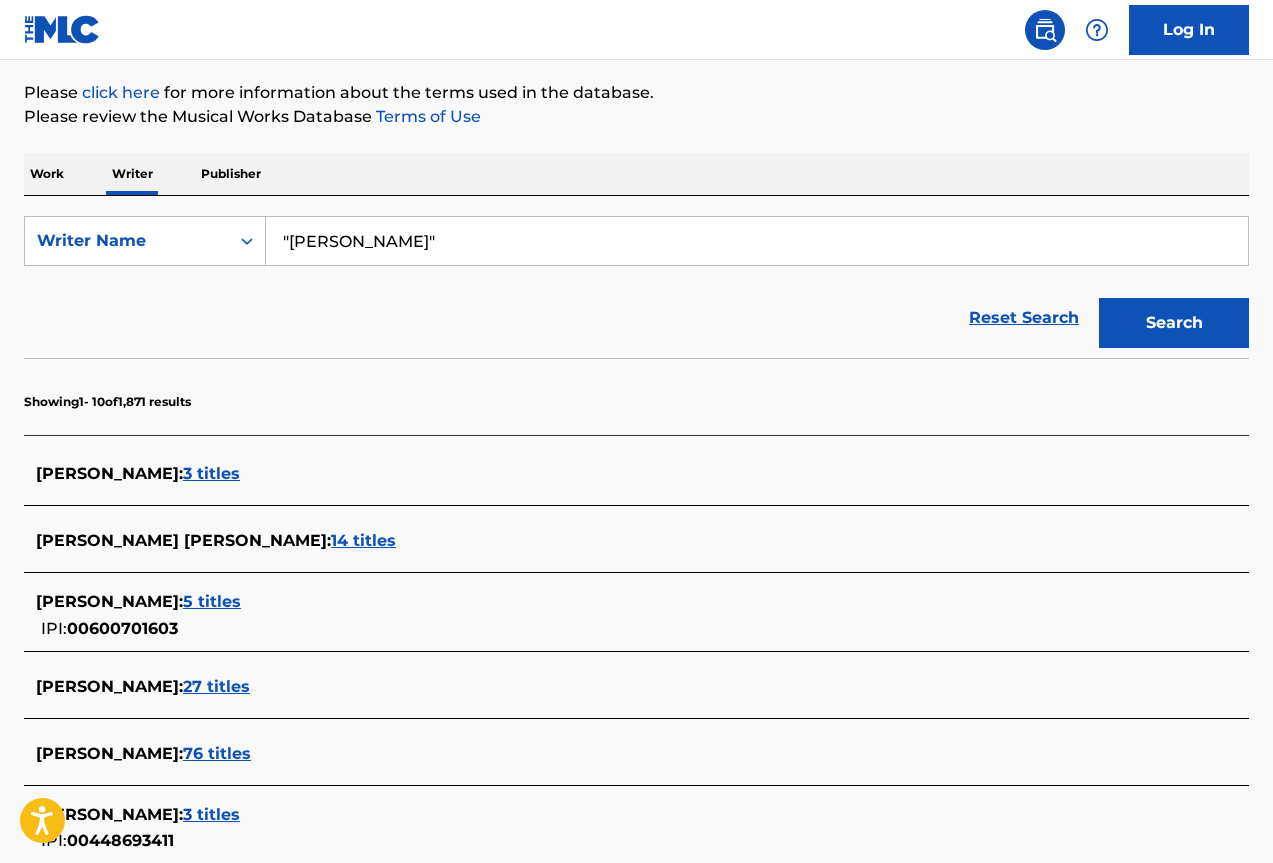 scroll, scrollTop: 300, scrollLeft: 0, axis: vertical 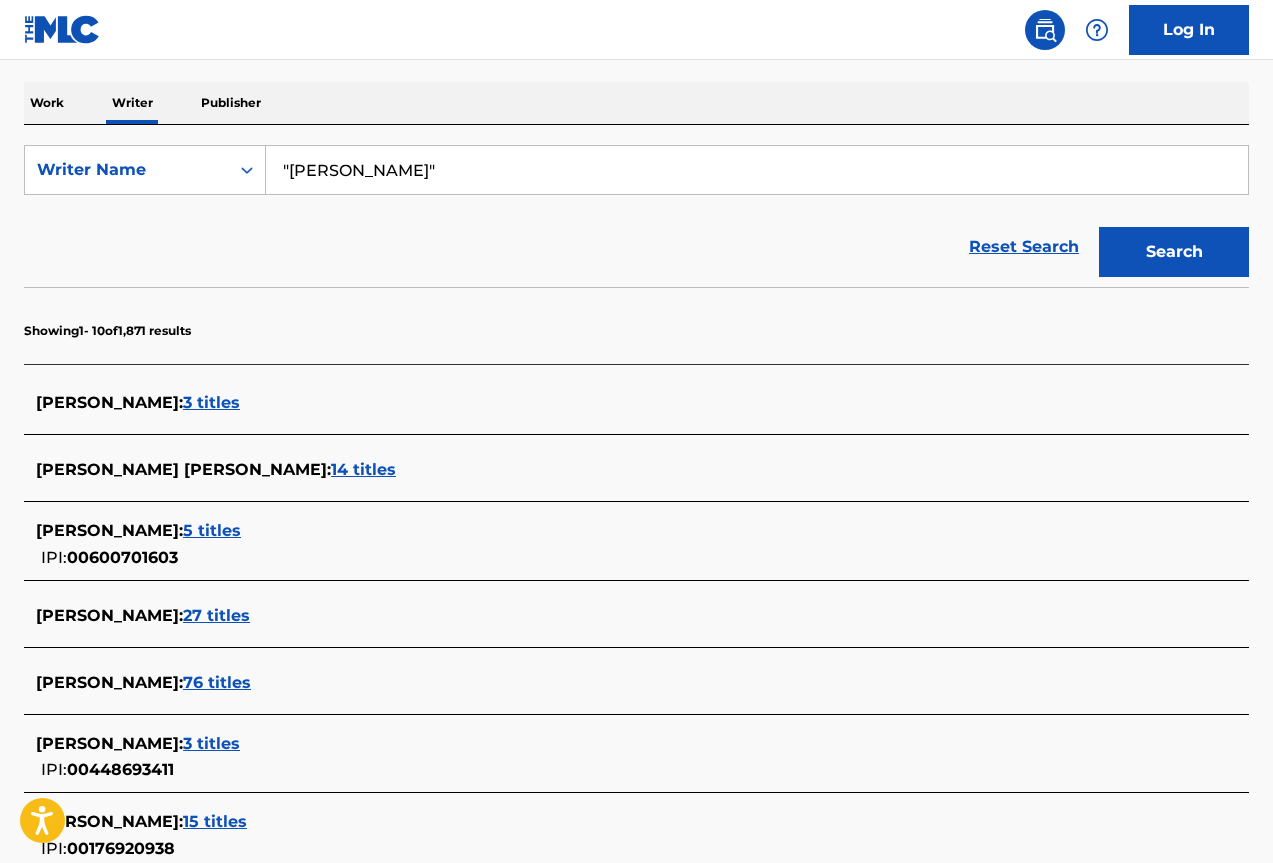 click on "5 titles" at bounding box center (212, 530) 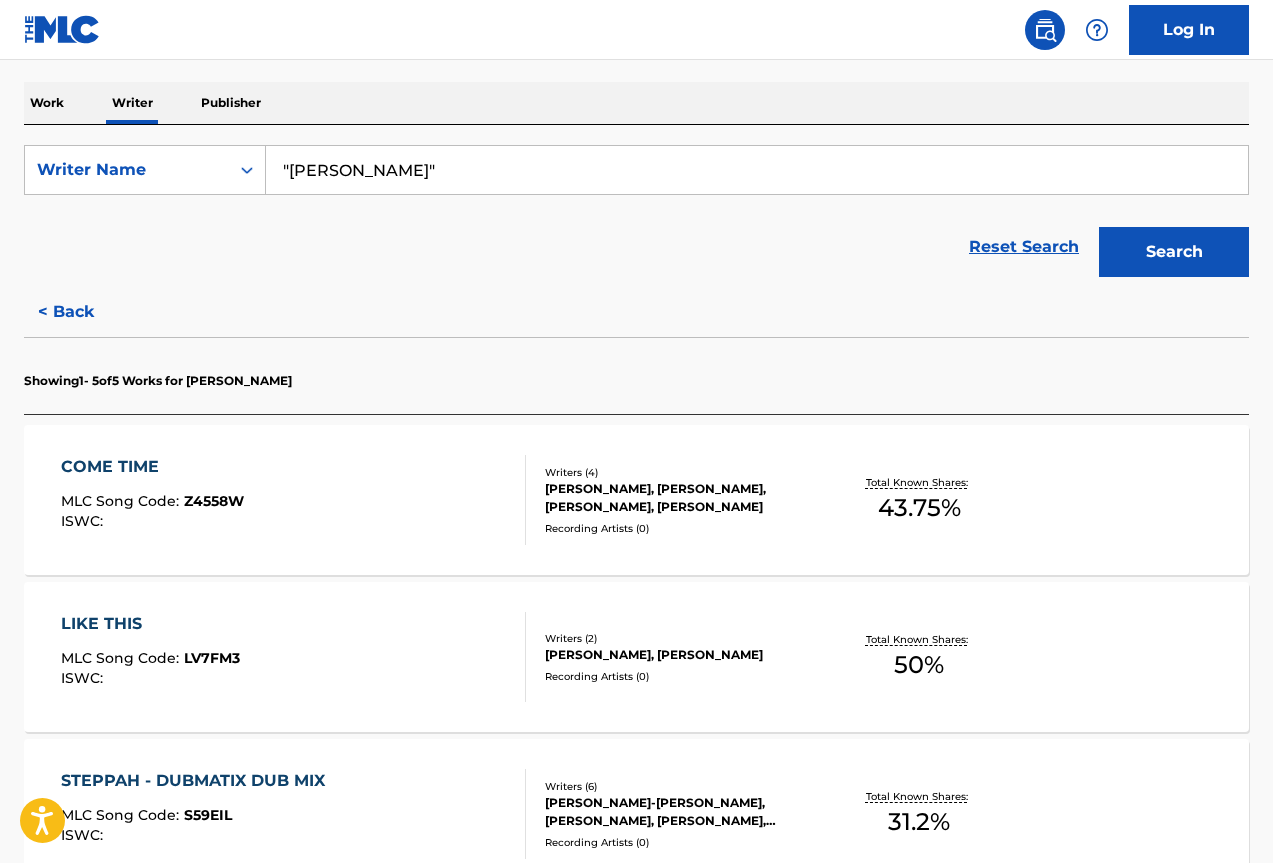 click on "COME TIME" at bounding box center (152, 467) 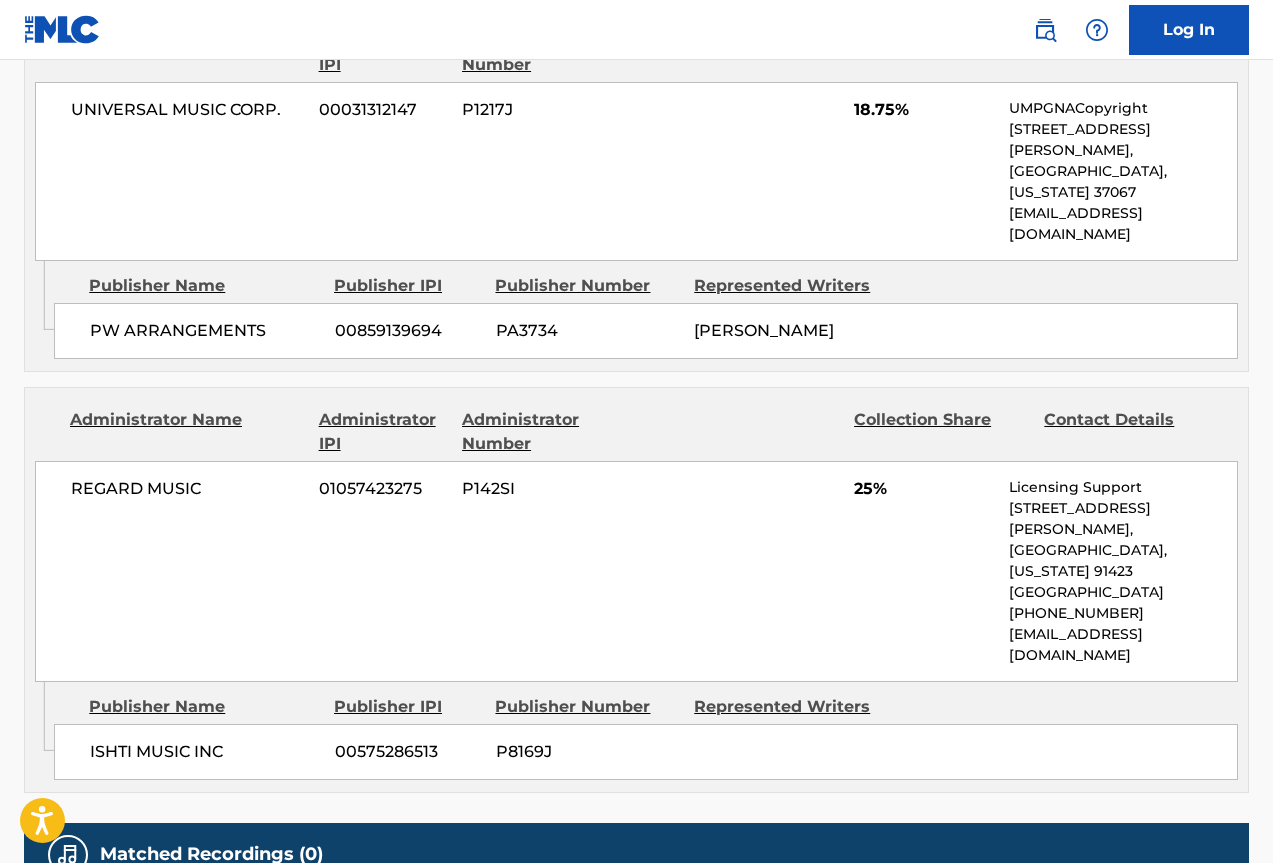scroll, scrollTop: 1100, scrollLeft: 0, axis: vertical 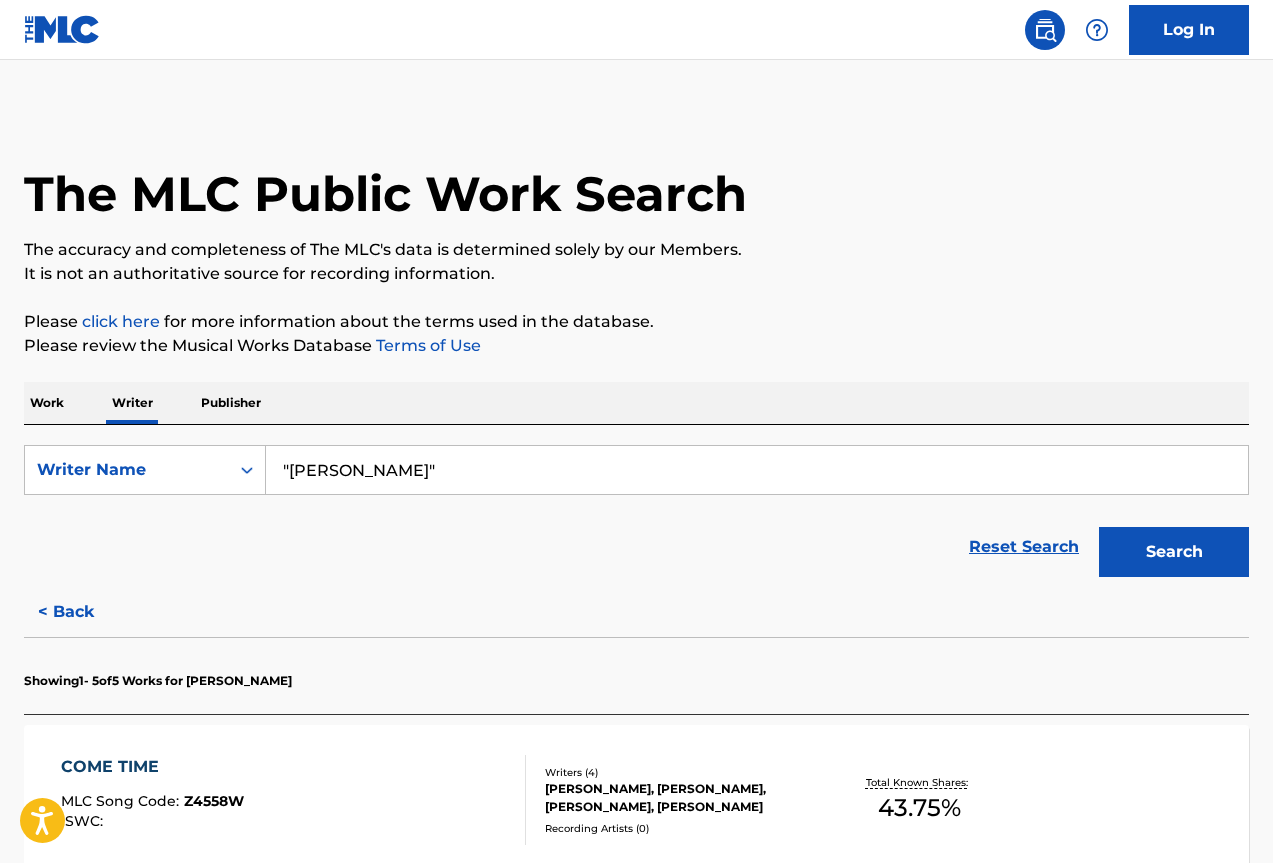 click on ""[PERSON_NAME]"" at bounding box center [757, 470] 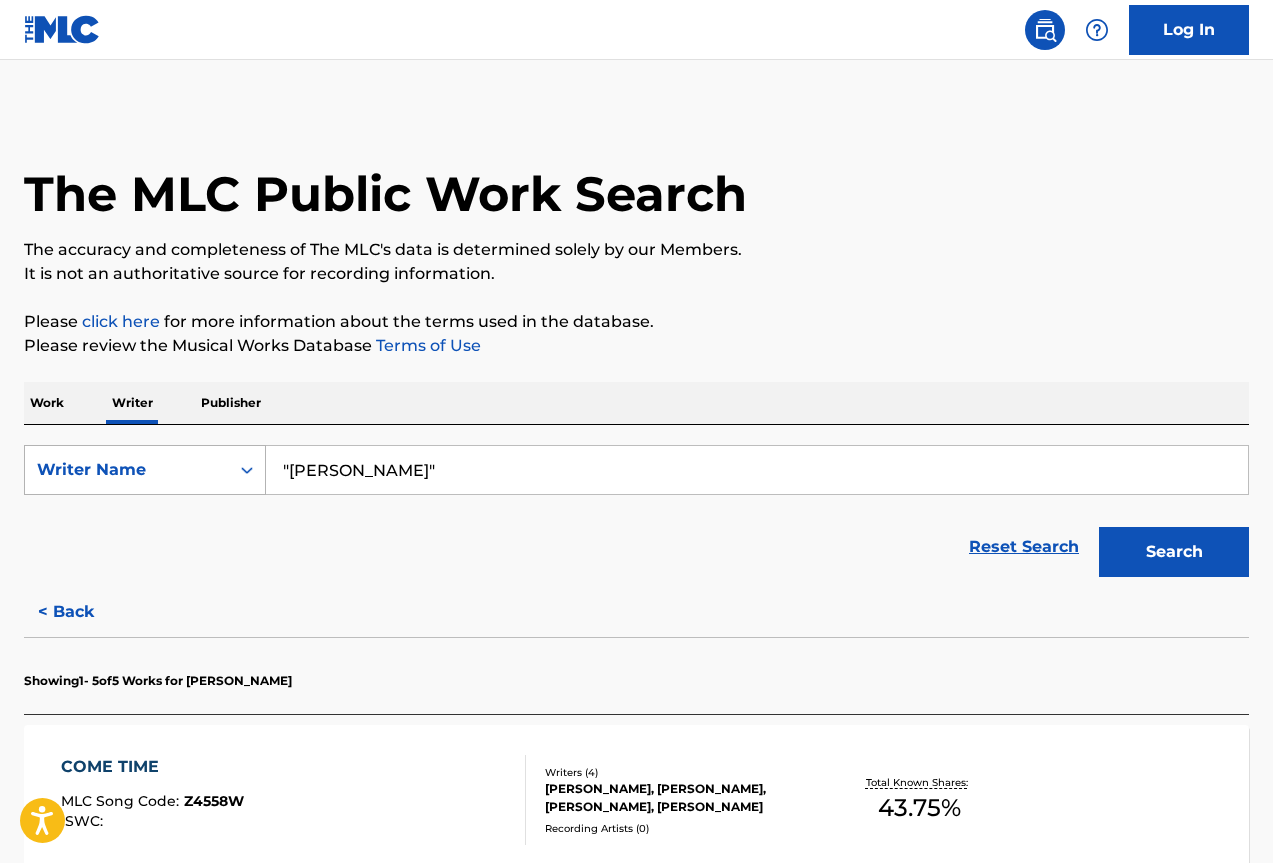 drag, startPoint x: 266, startPoint y: 475, endPoint x: 113, endPoint y: 462, distance: 153.5513 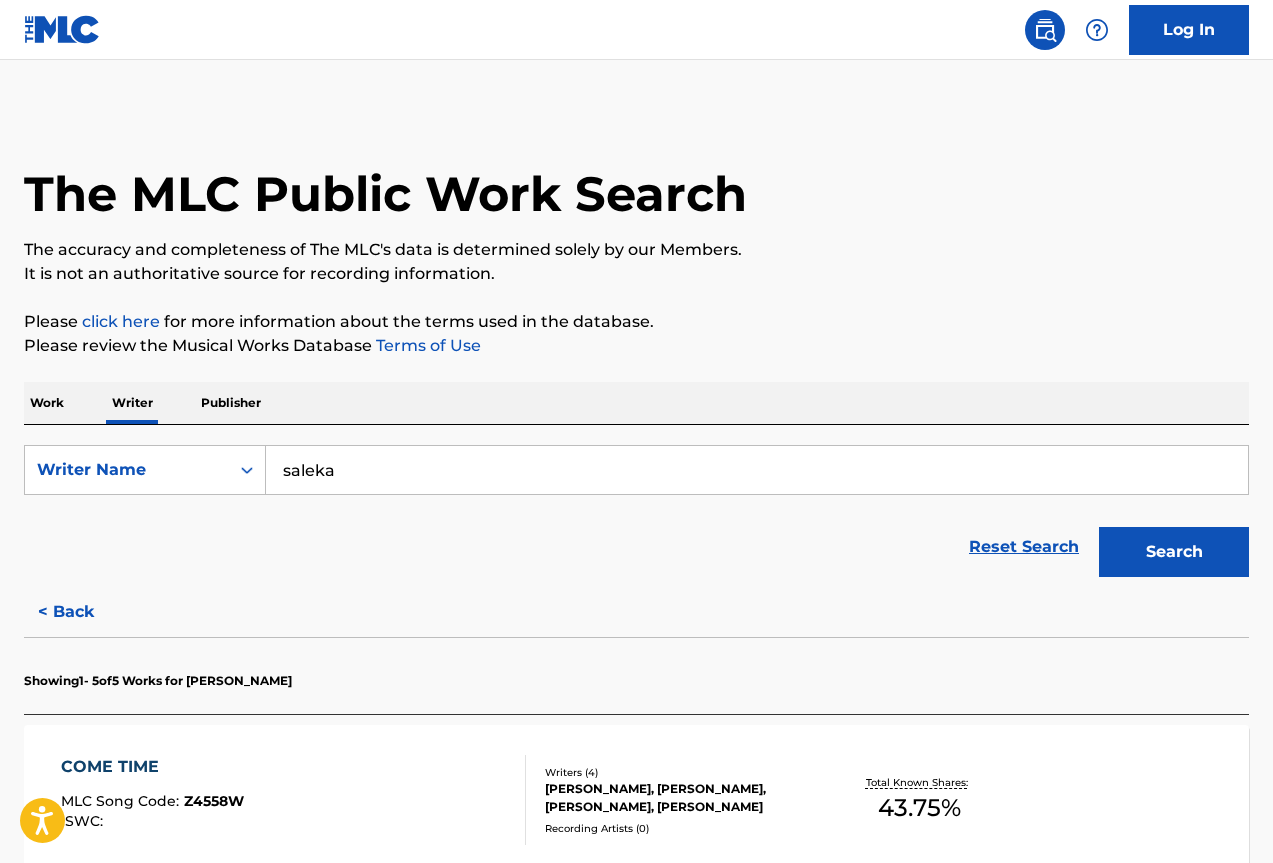 type on "saleka" 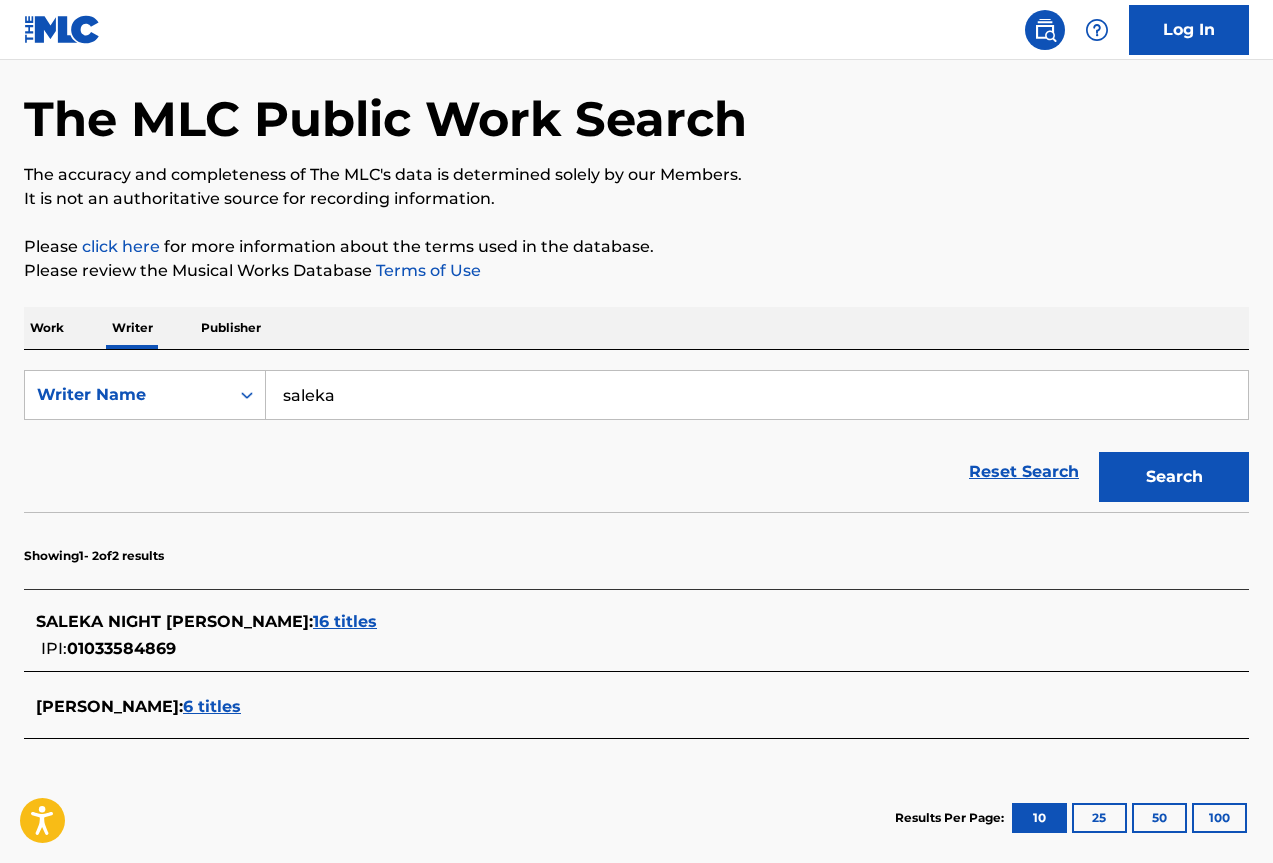 scroll, scrollTop: 183, scrollLeft: 0, axis: vertical 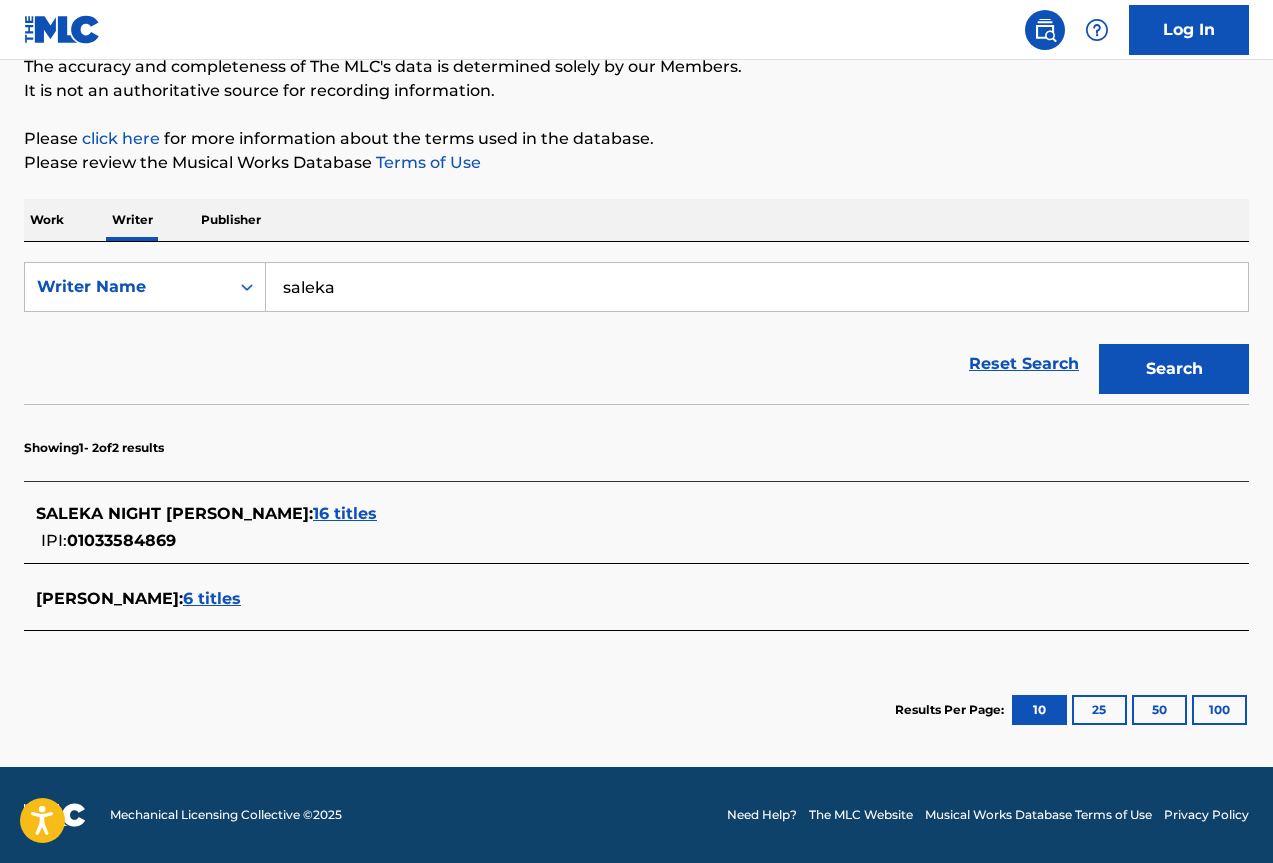 click on "6 titles" at bounding box center (212, 598) 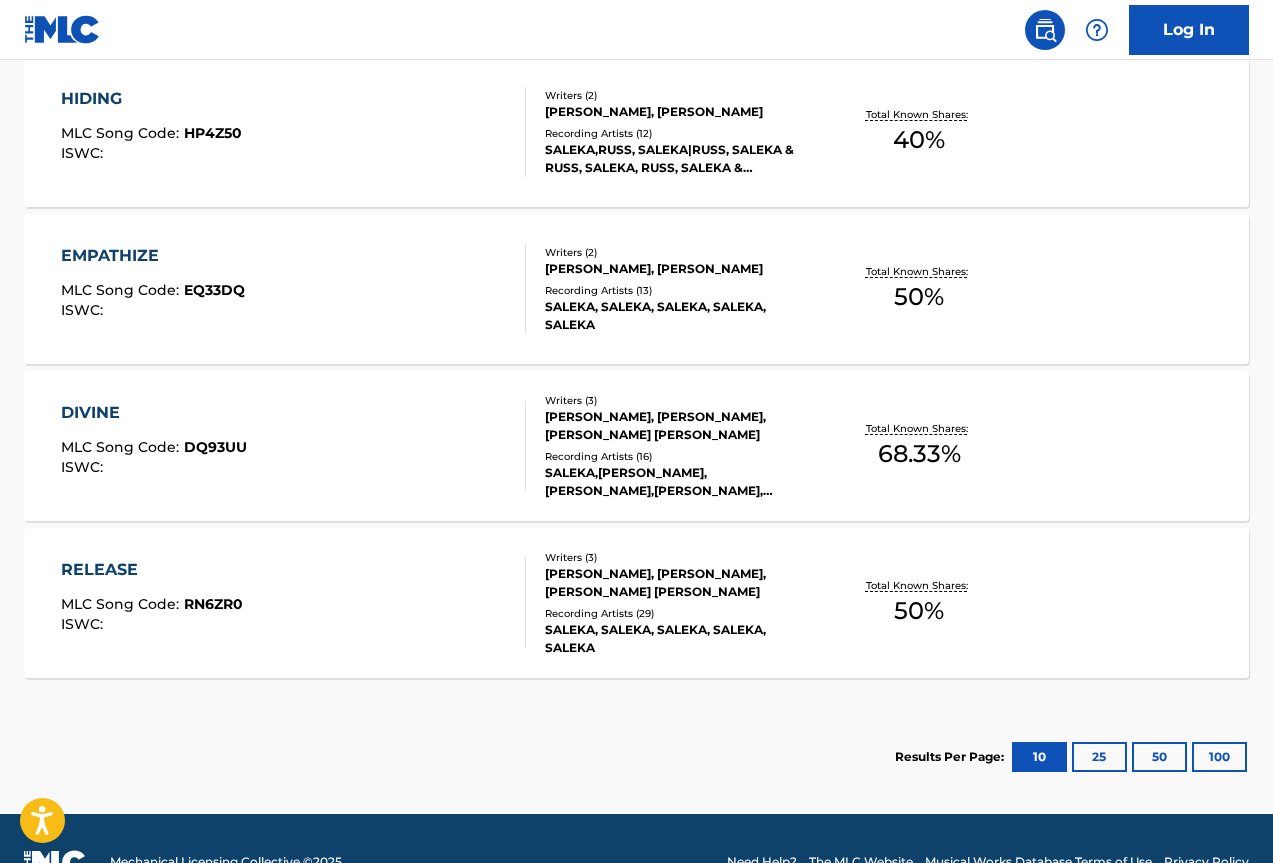scroll, scrollTop: 983, scrollLeft: 0, axis: vertical 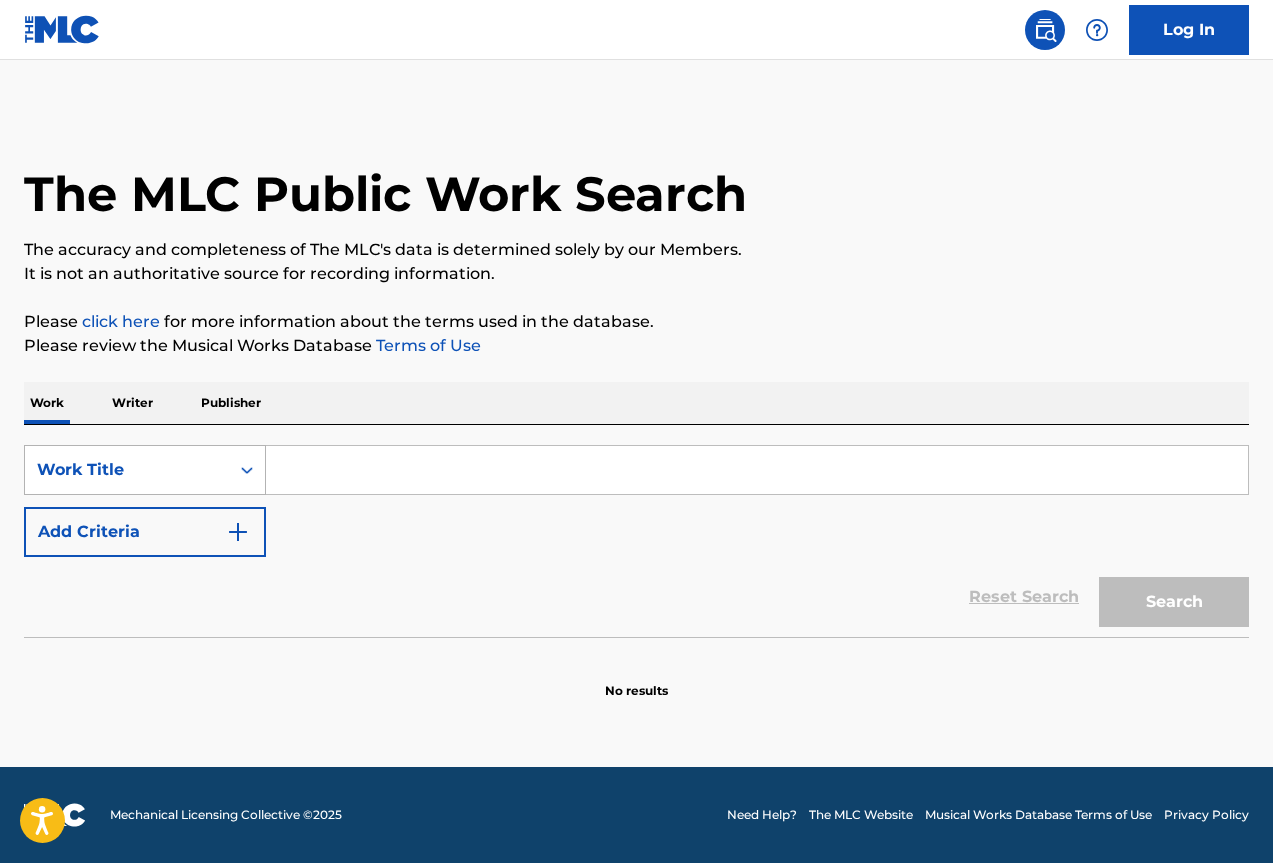 click 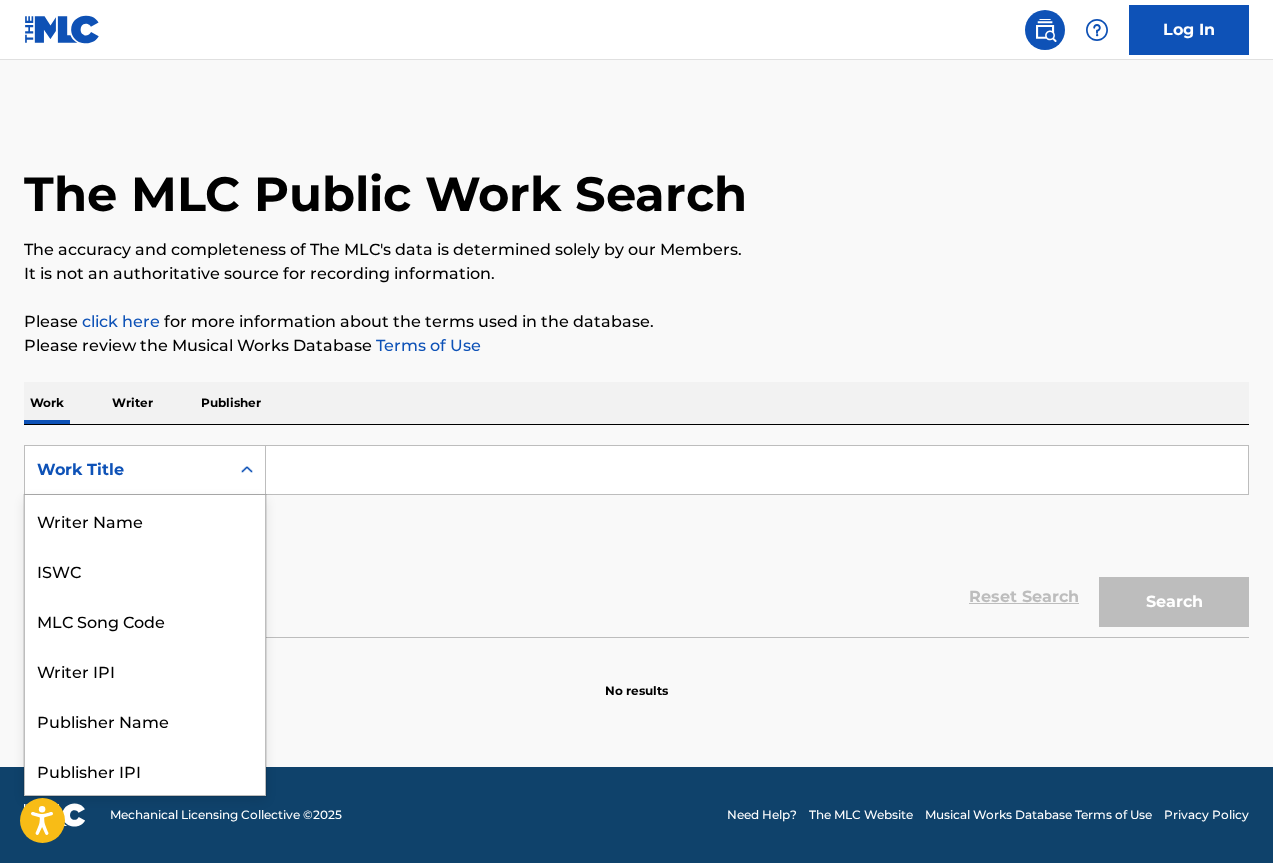 scroll, scrollTop: 100, scrollLeft: 0, axis: vertical 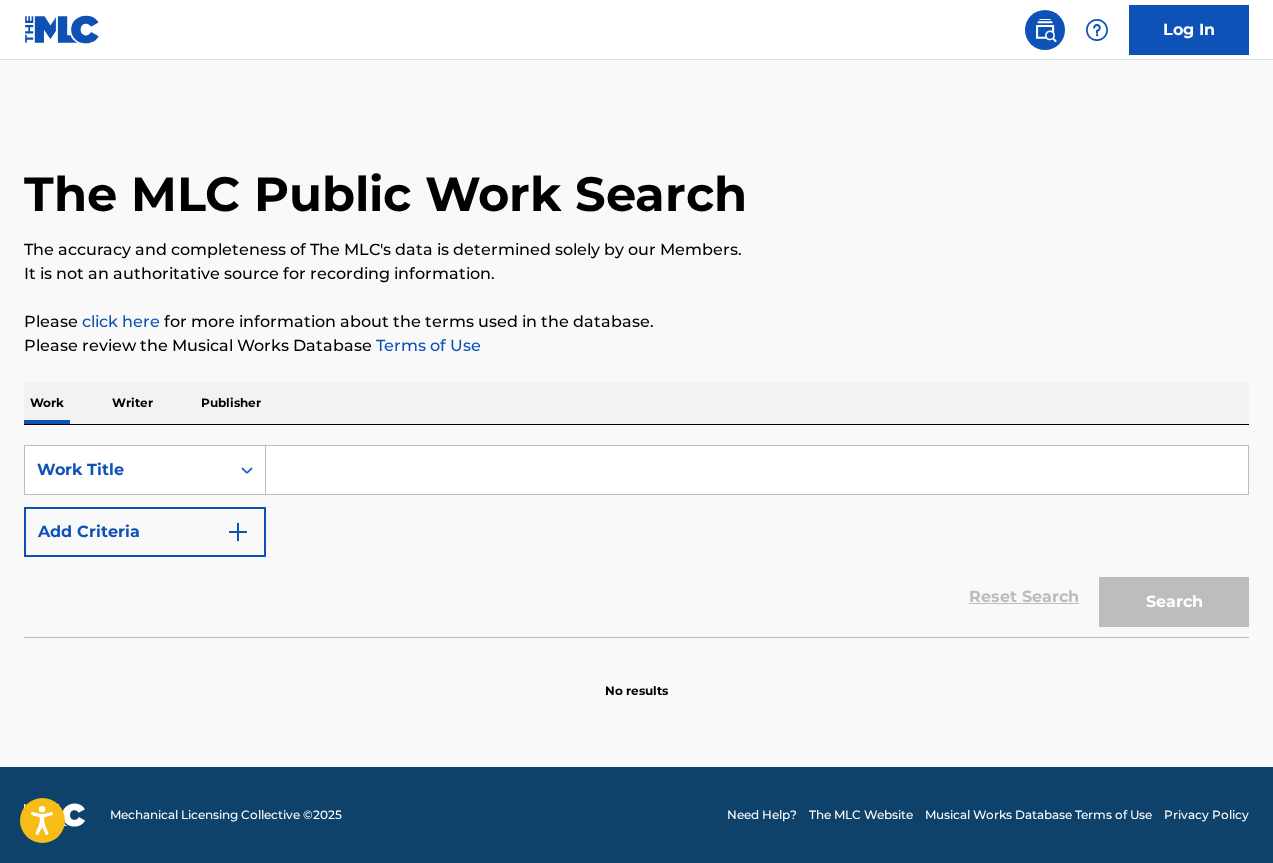 click on "Writer" at bounding box center (132, 403) 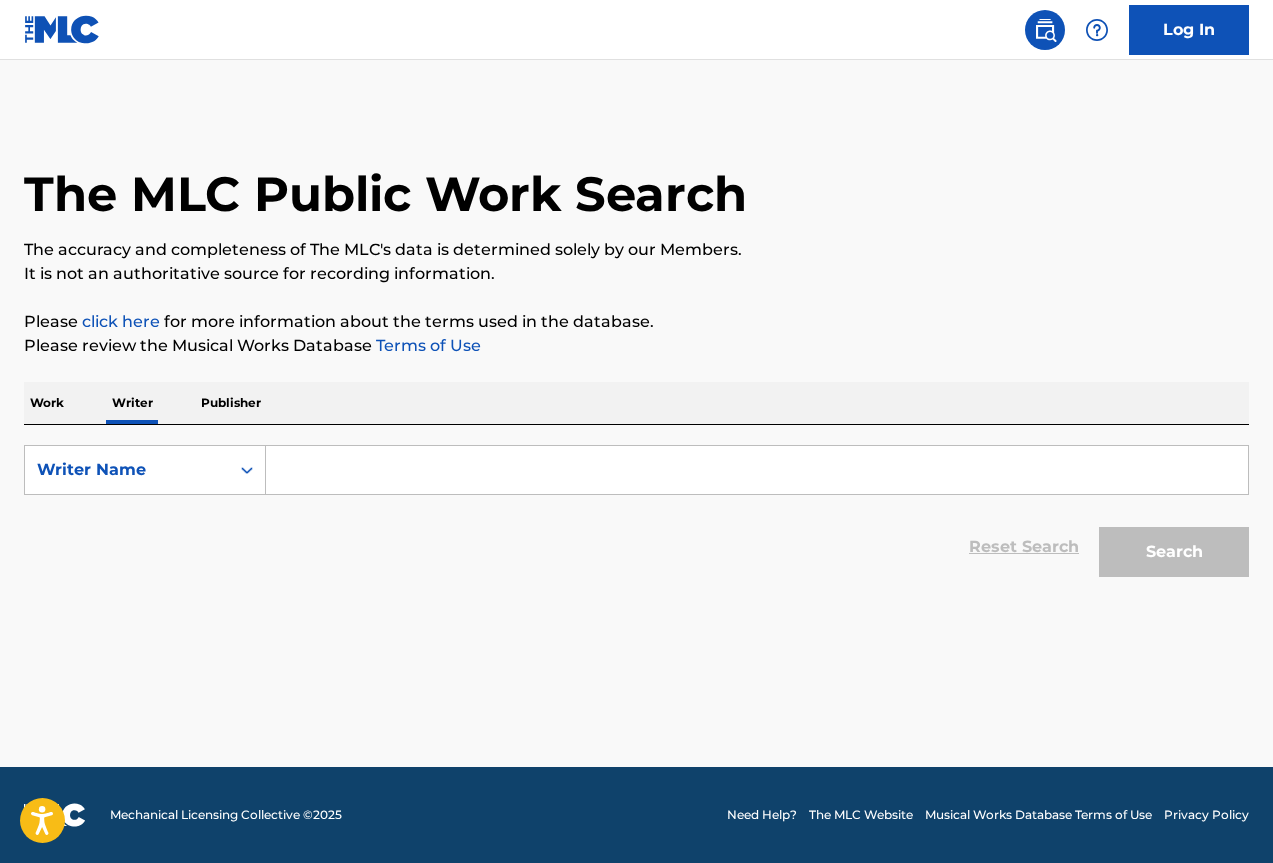 click at bounding box center [757, 470] 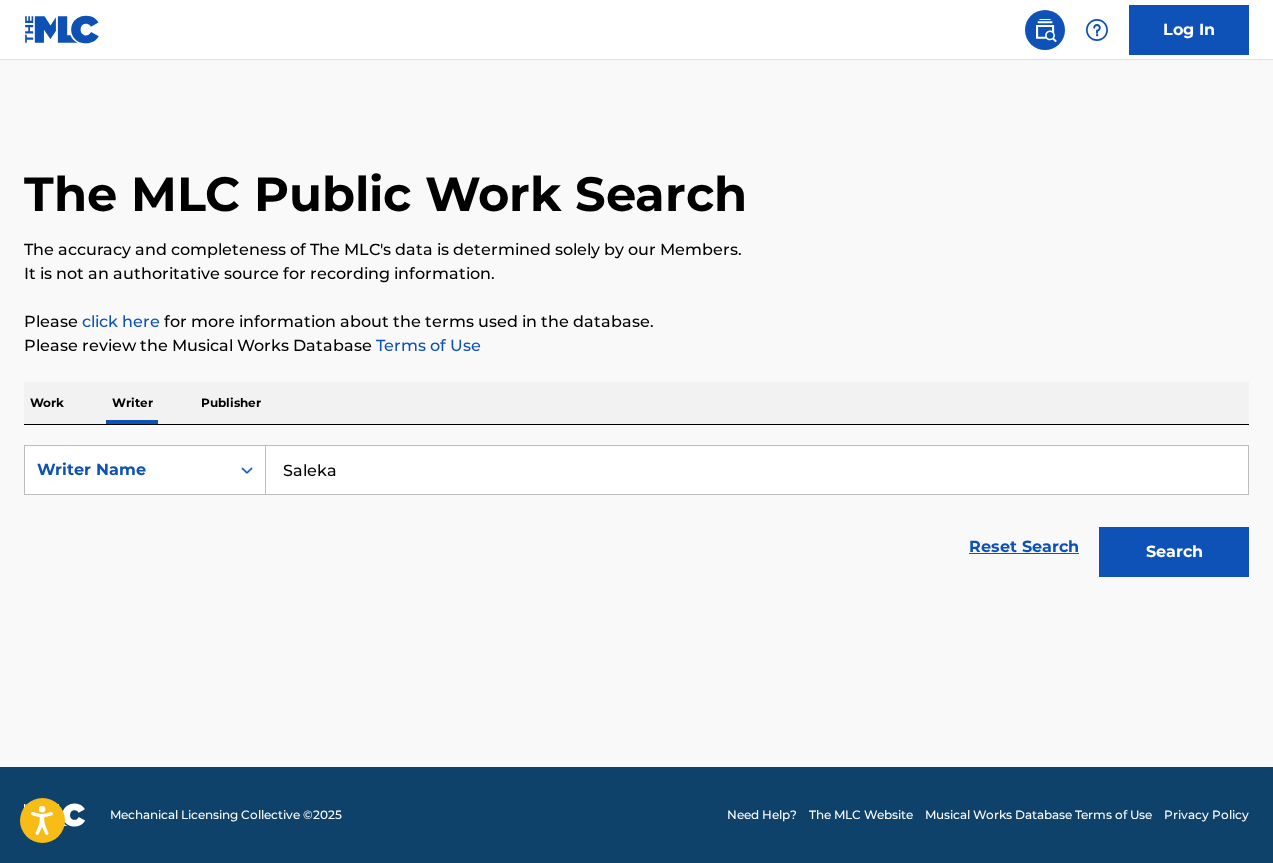 type on "Saleka" 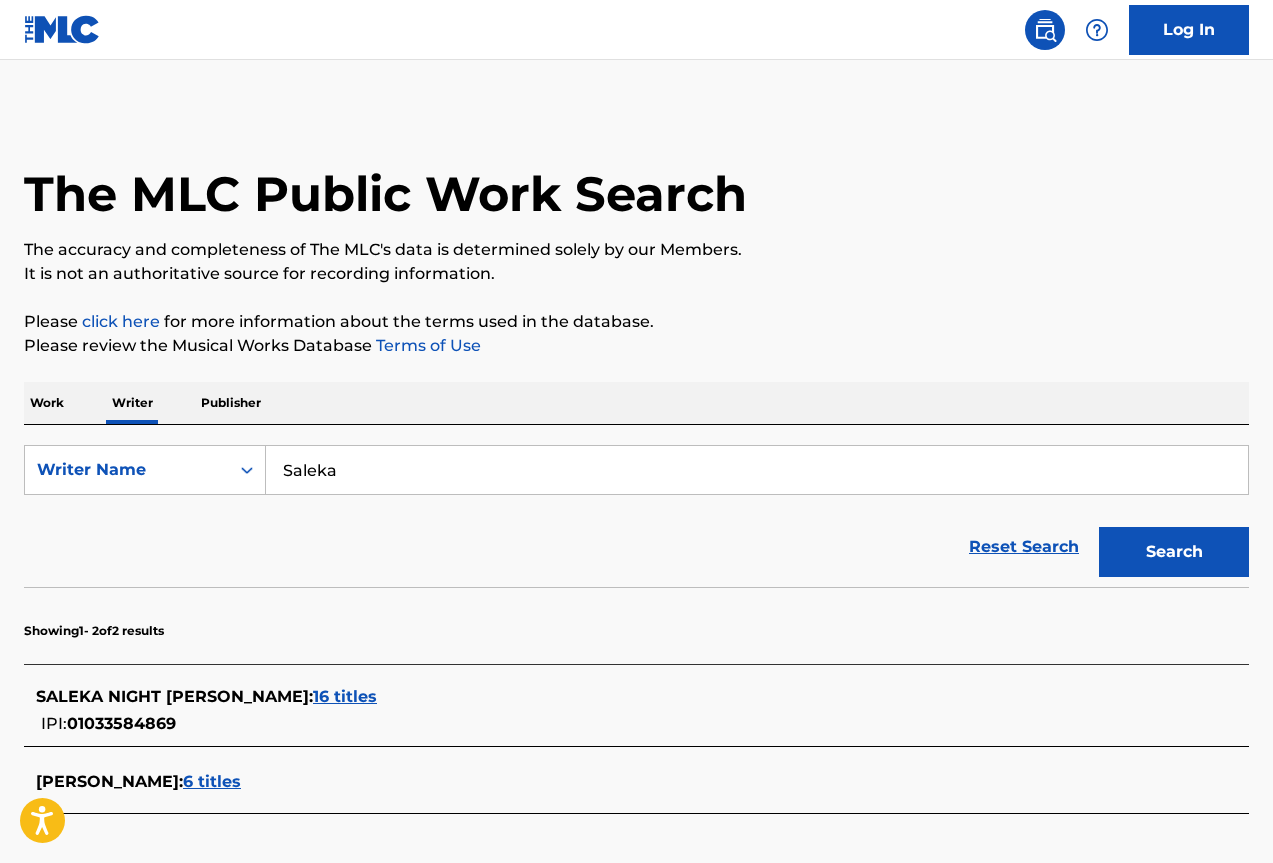 click on "16 titles" at bounding box center [345, 696] 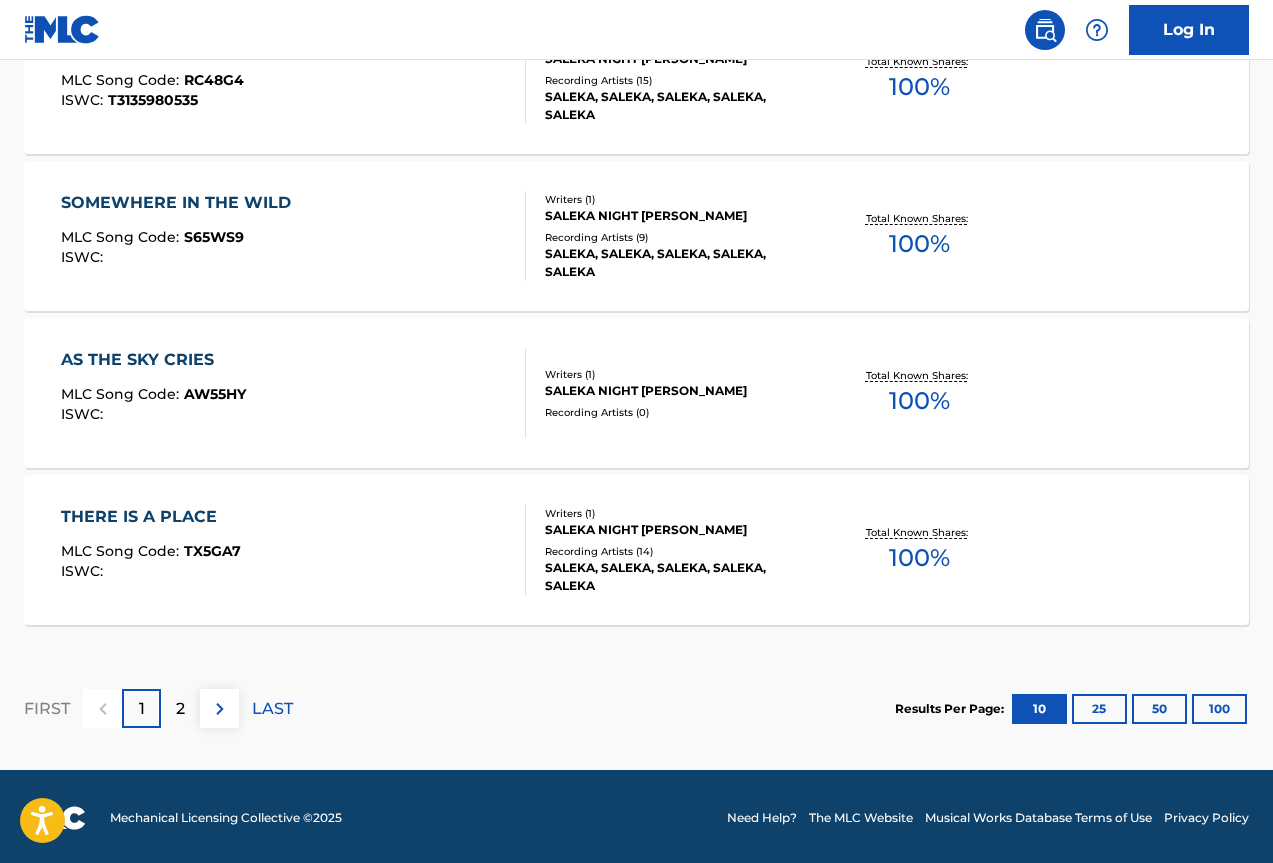 scroll, scrollTop: 1666, scrollLeft: 0, axis: vertical 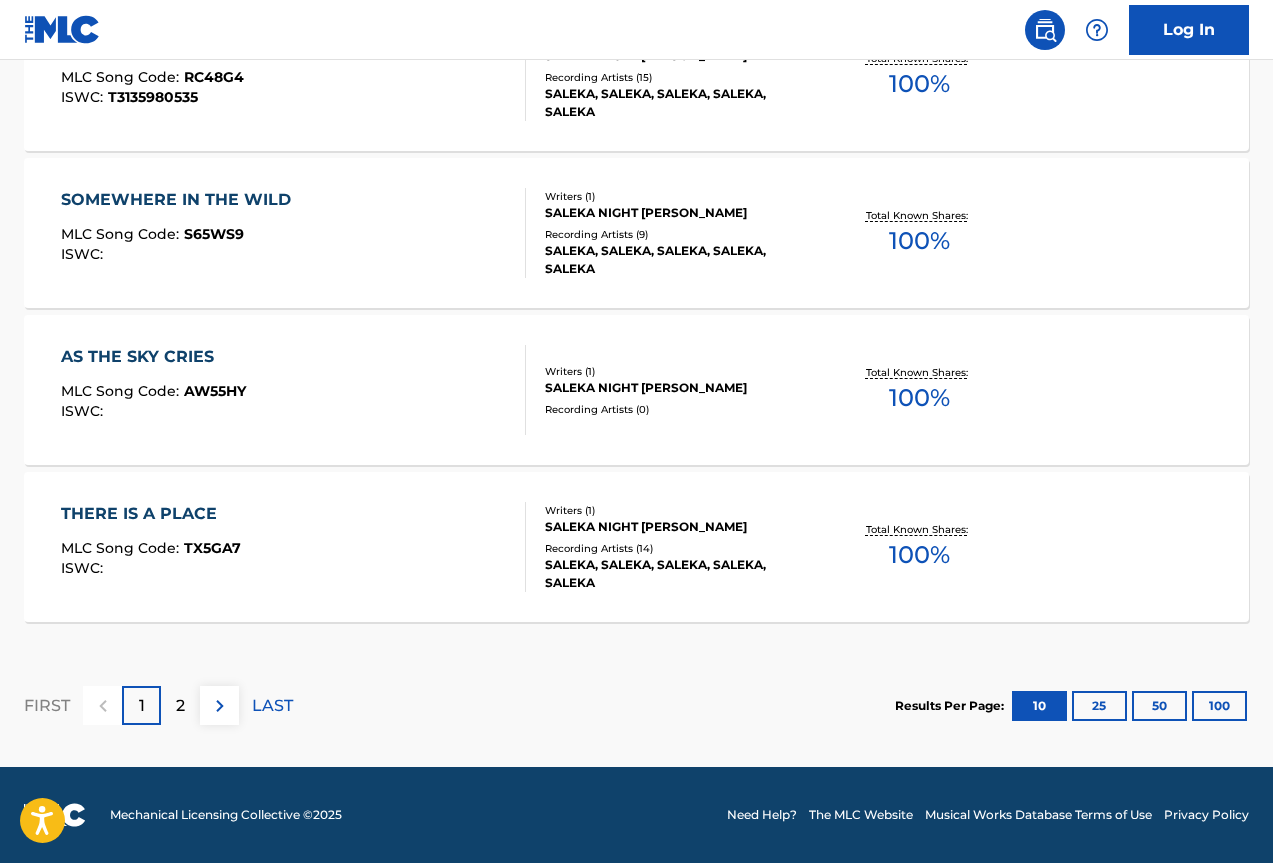 click on "2" at bounding box center [180, 705] 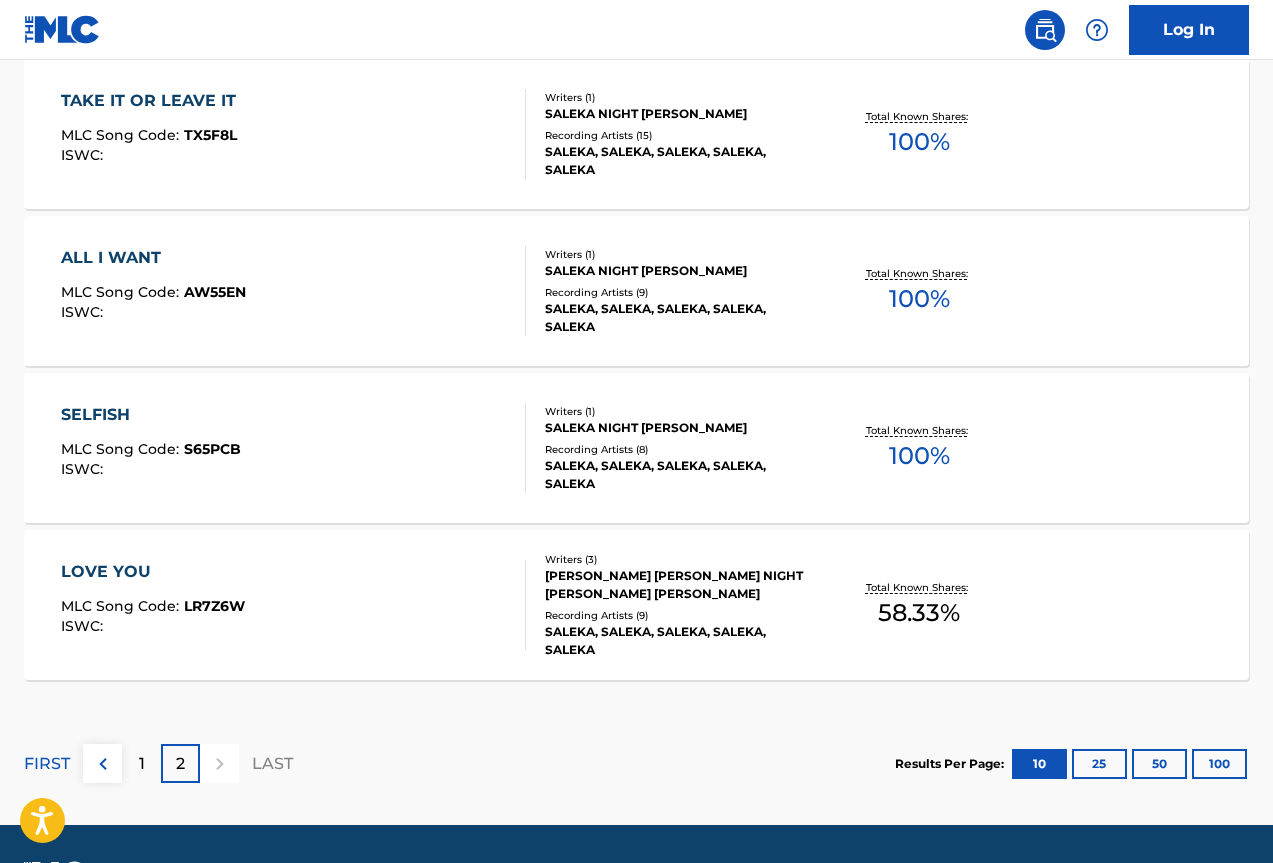 scroll, scrollTop: 1038, scrollLeft: 0, axis: vertical 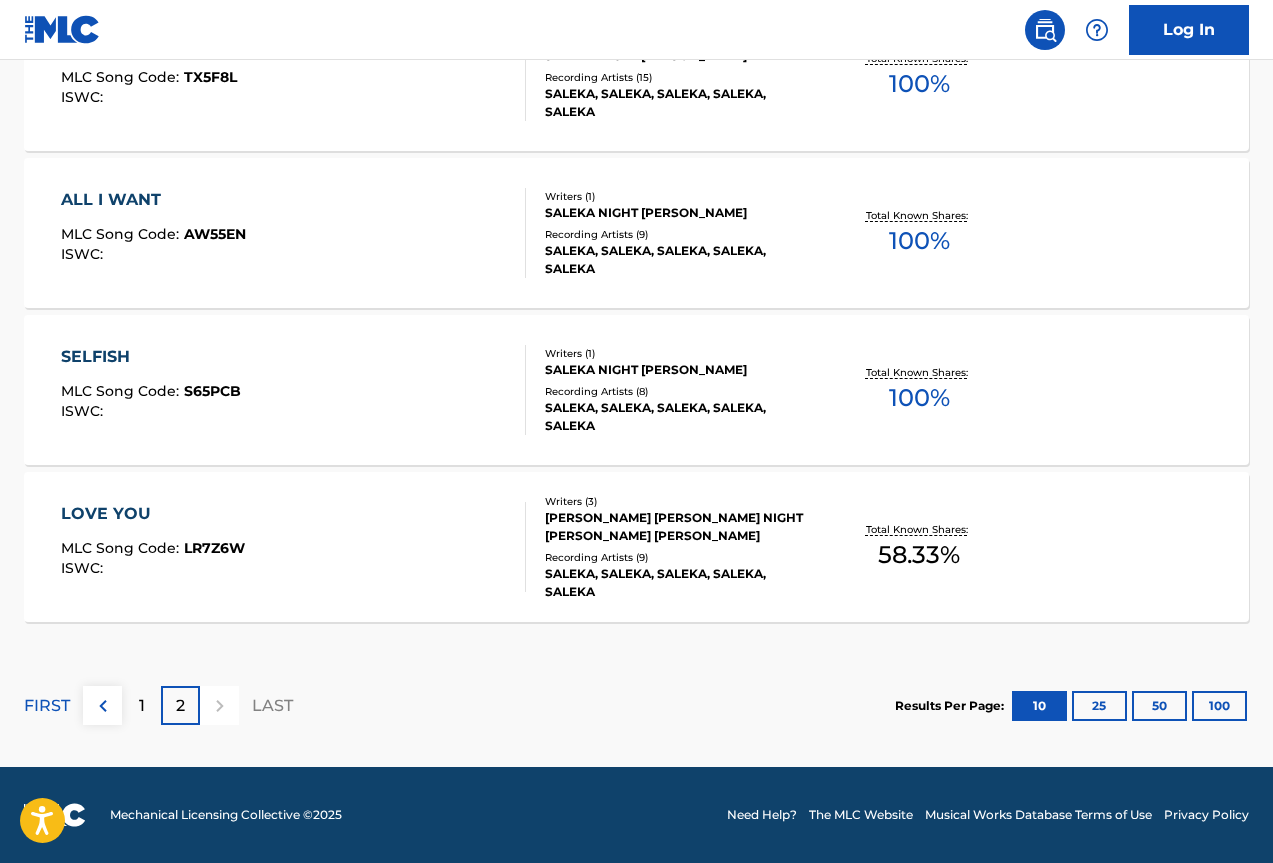 click on "1" at bounding box center (141, 705) 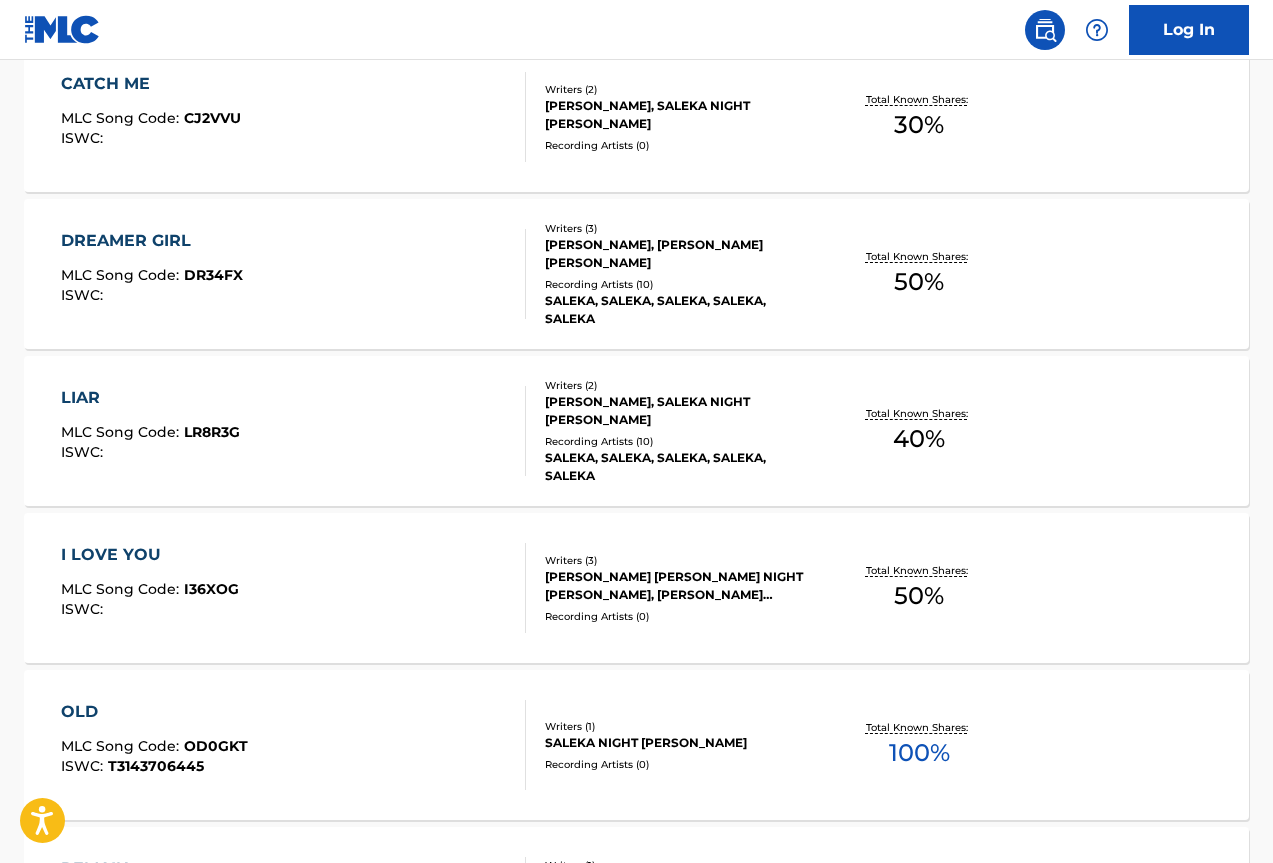 scroll, scrollTop: 838, scrollLeft: 0, axis: vertical 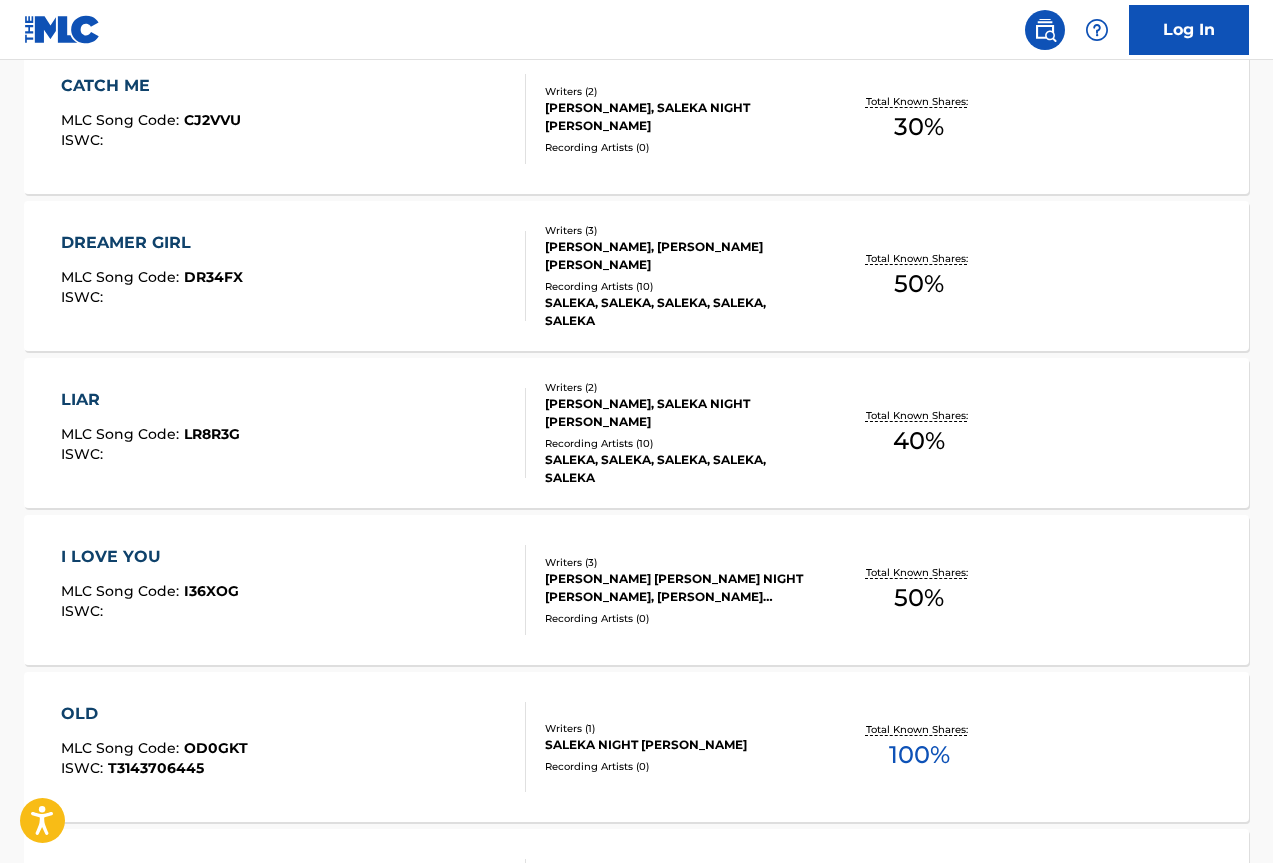 click on "DREAMER GIRL" at bounding box center (152, 243) 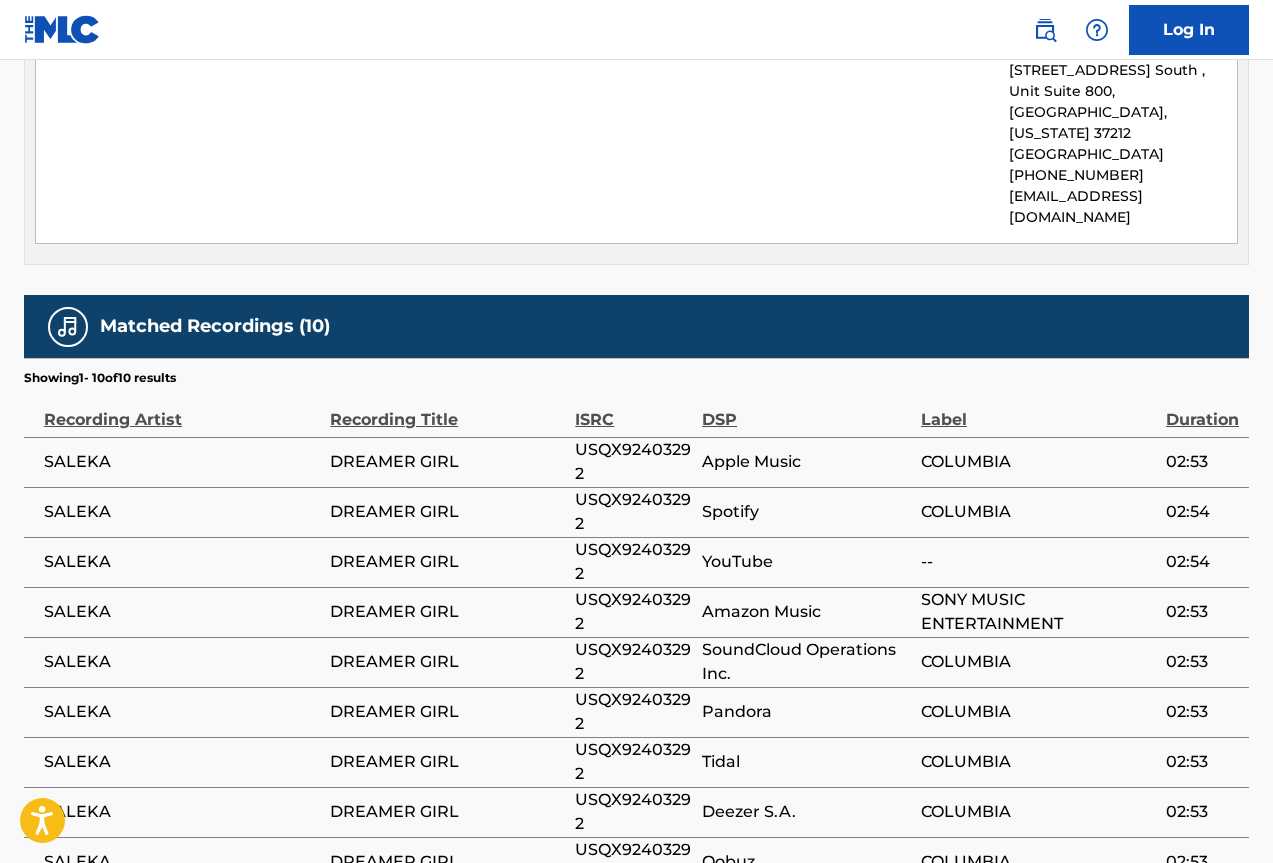 scroll, scrollTop: 2222, scrollLeft: 0, axis: vertical 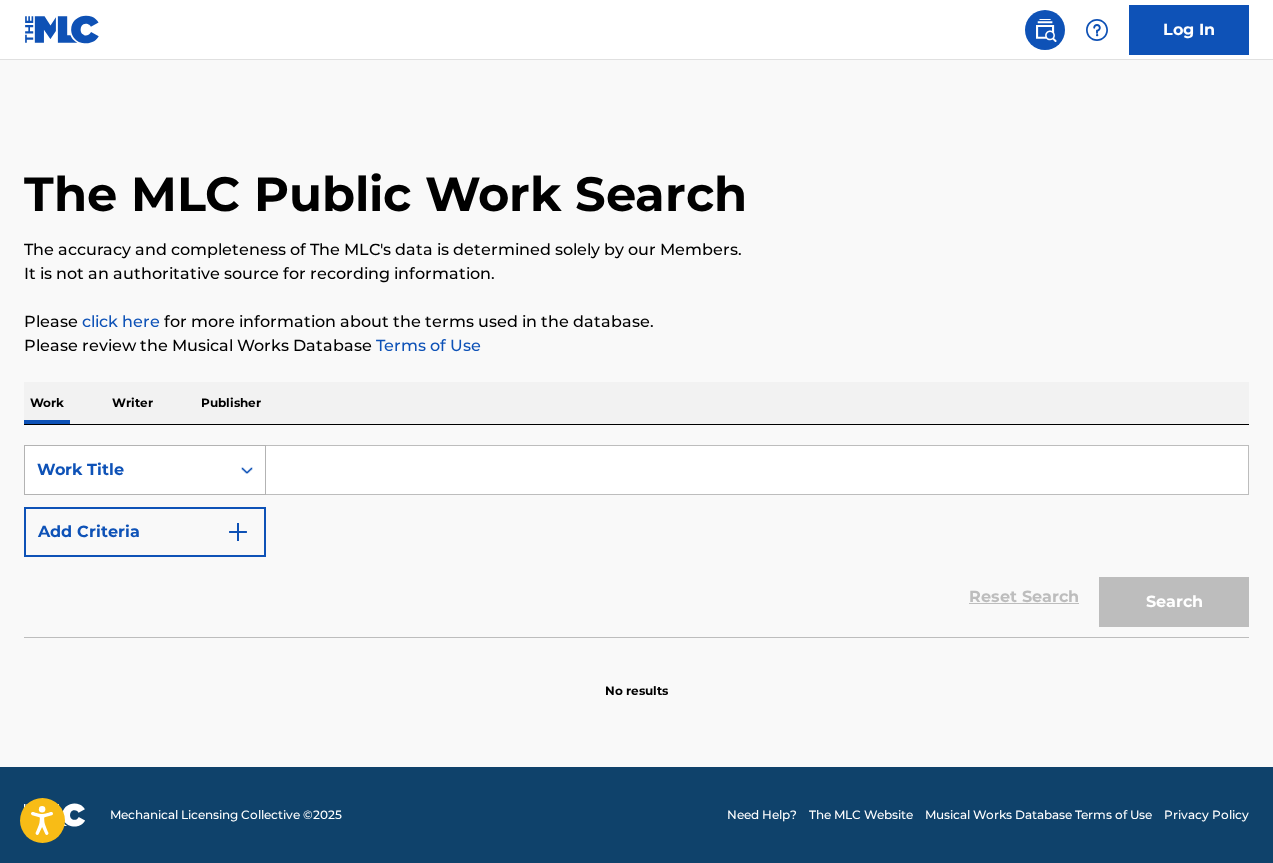 click on "Work Title" at bounding box center [127, 470] 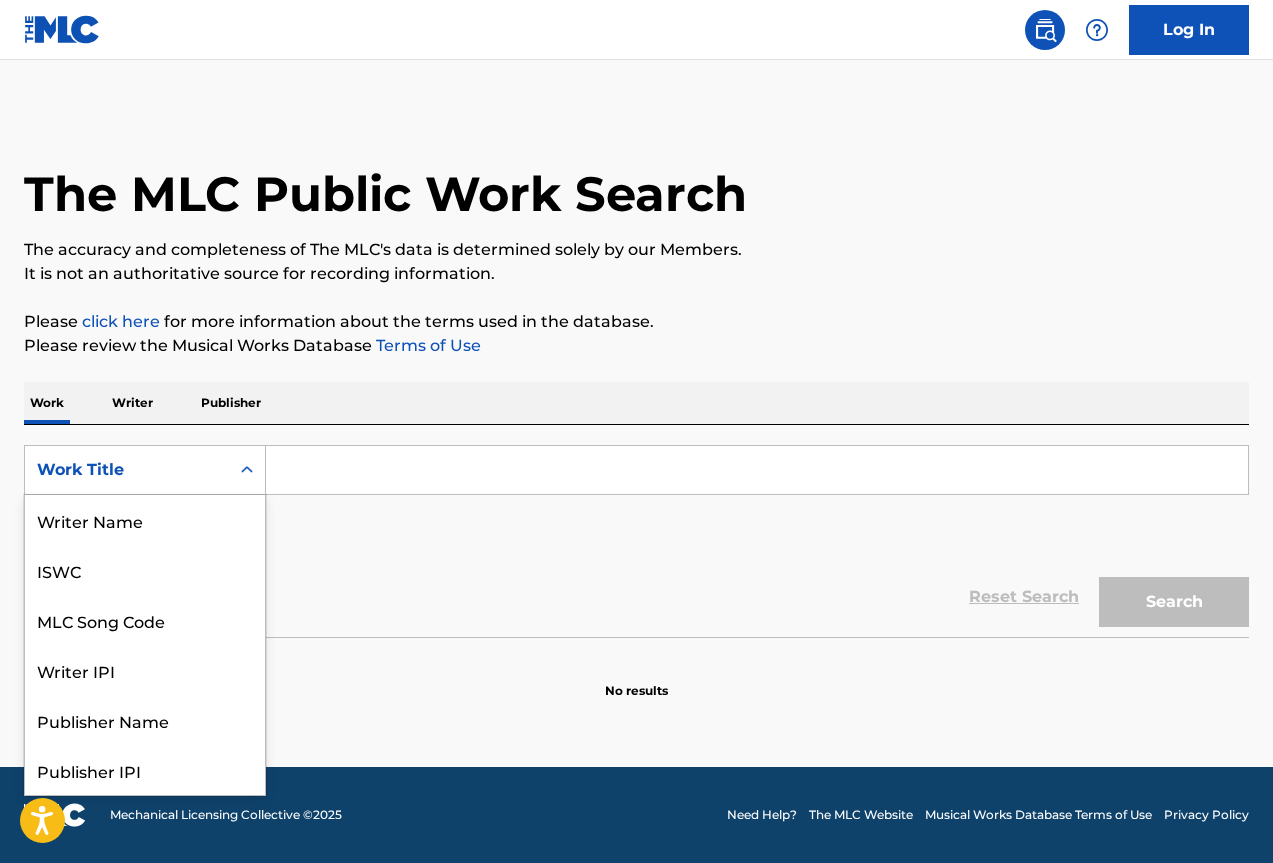scroll, scrollTop: 100, scrollLeft: 0, axis: vertical 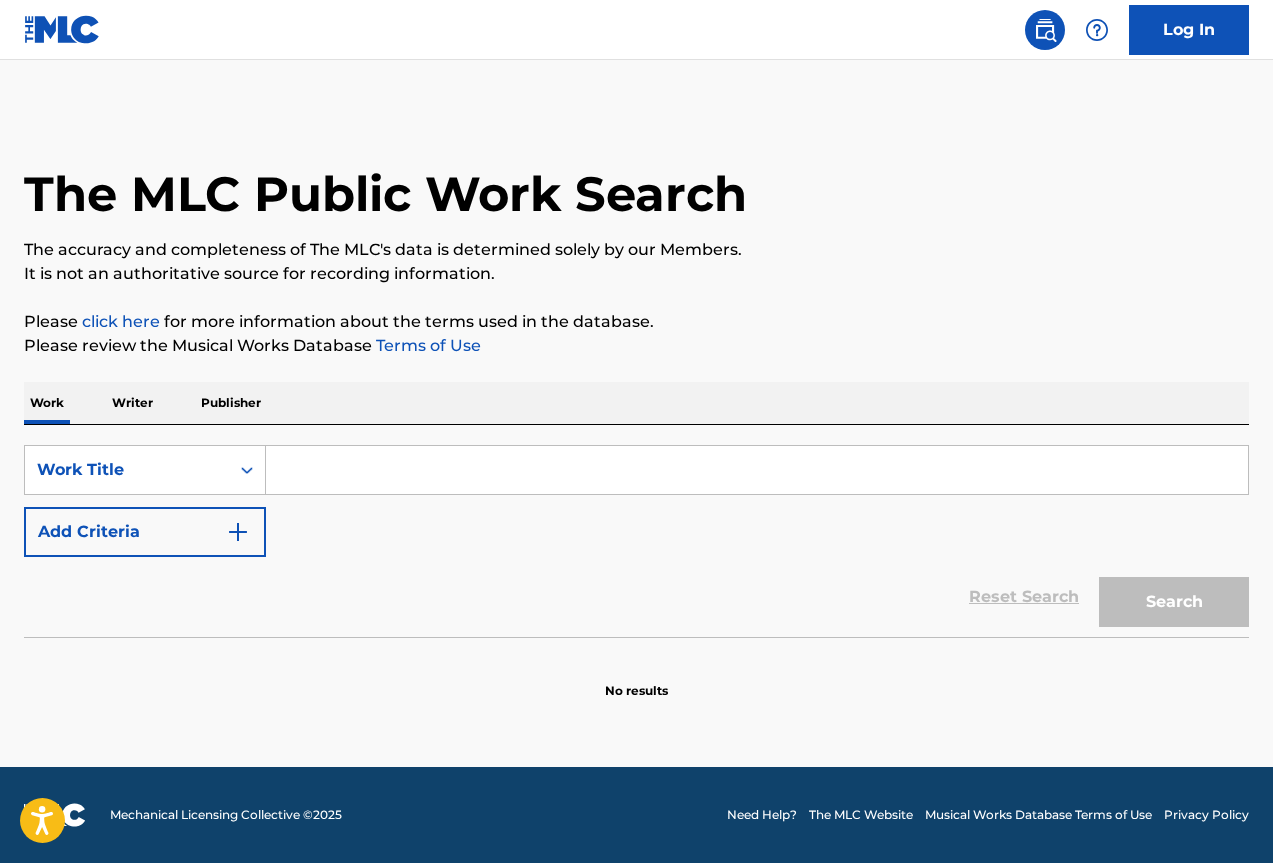 click on "Writer" at bounding box center (132, 403) 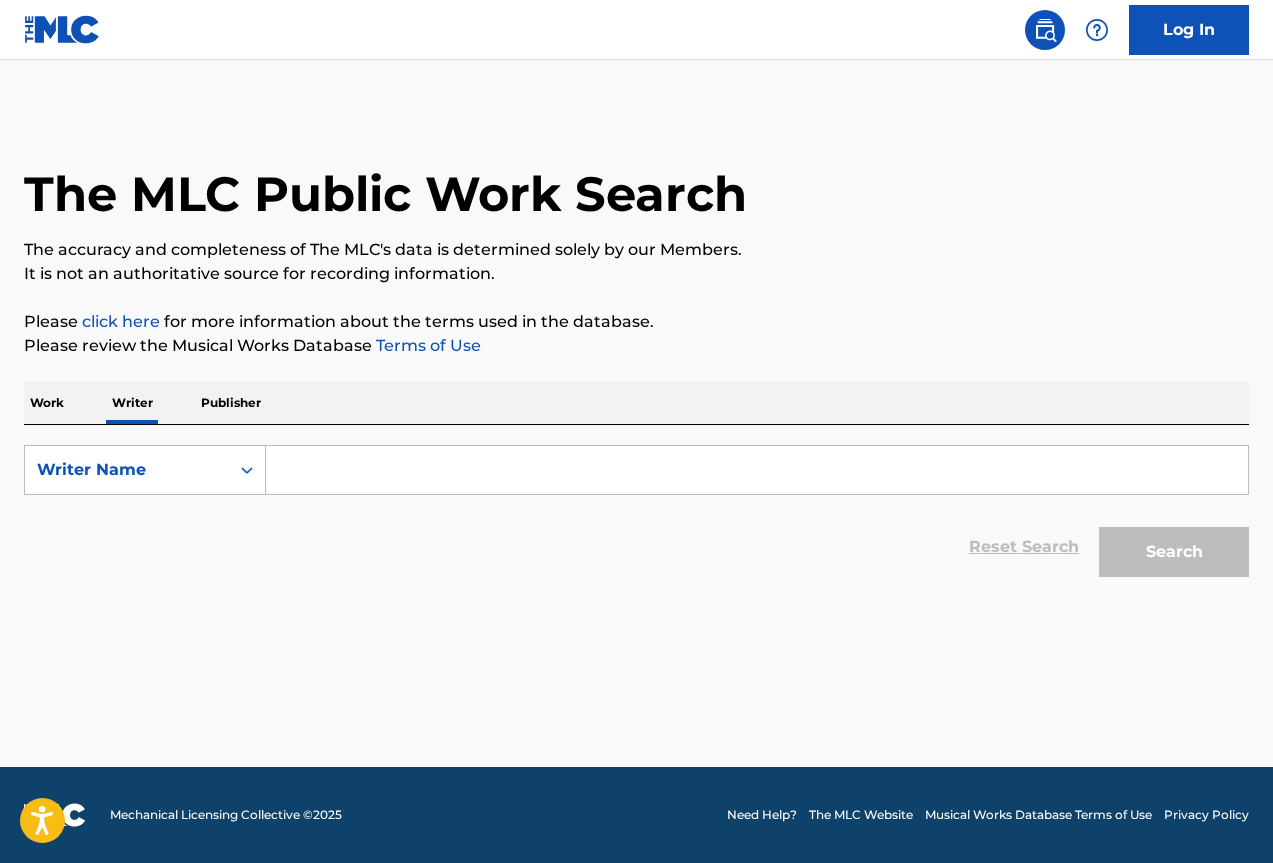 click at bounding box center [757, 470] 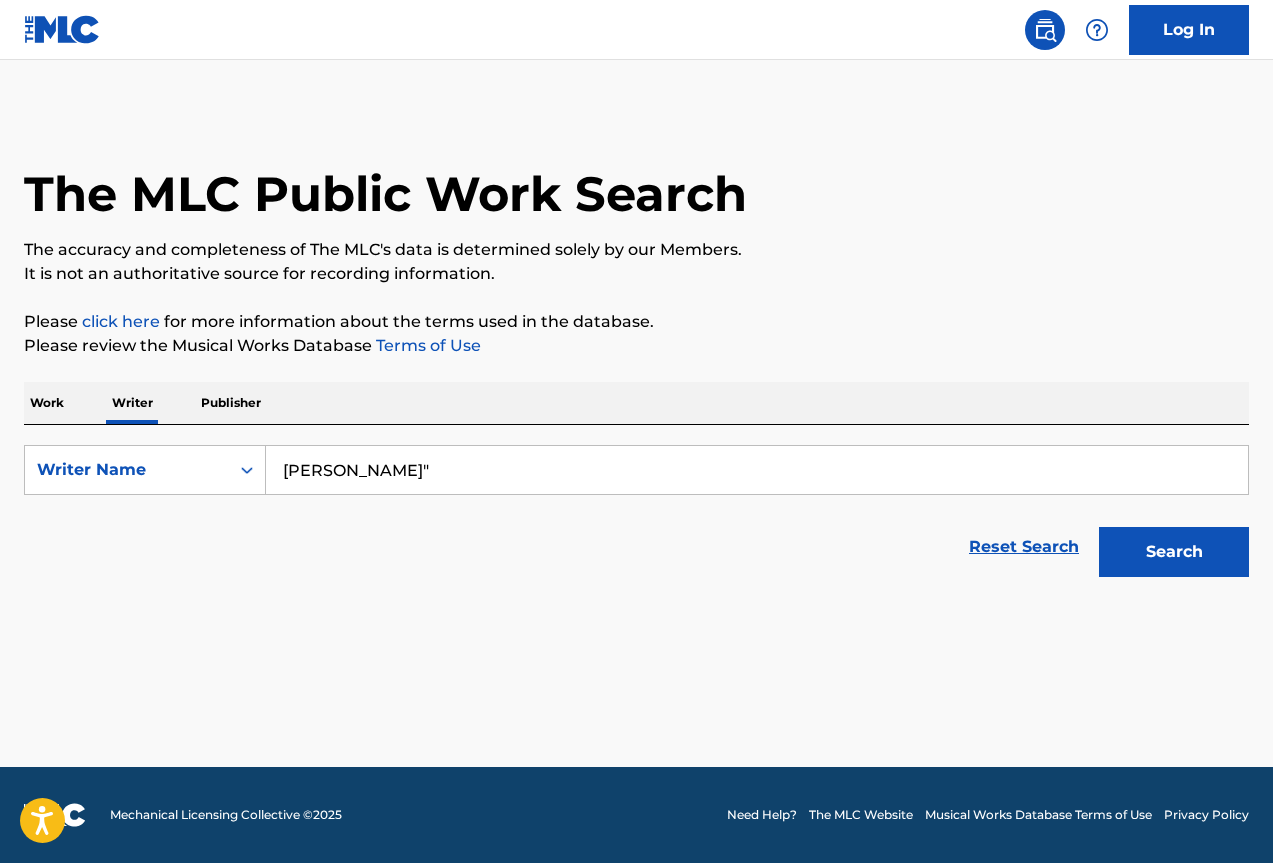 click on "[PERSON_NAME]"" at bounding box center (757, 470) 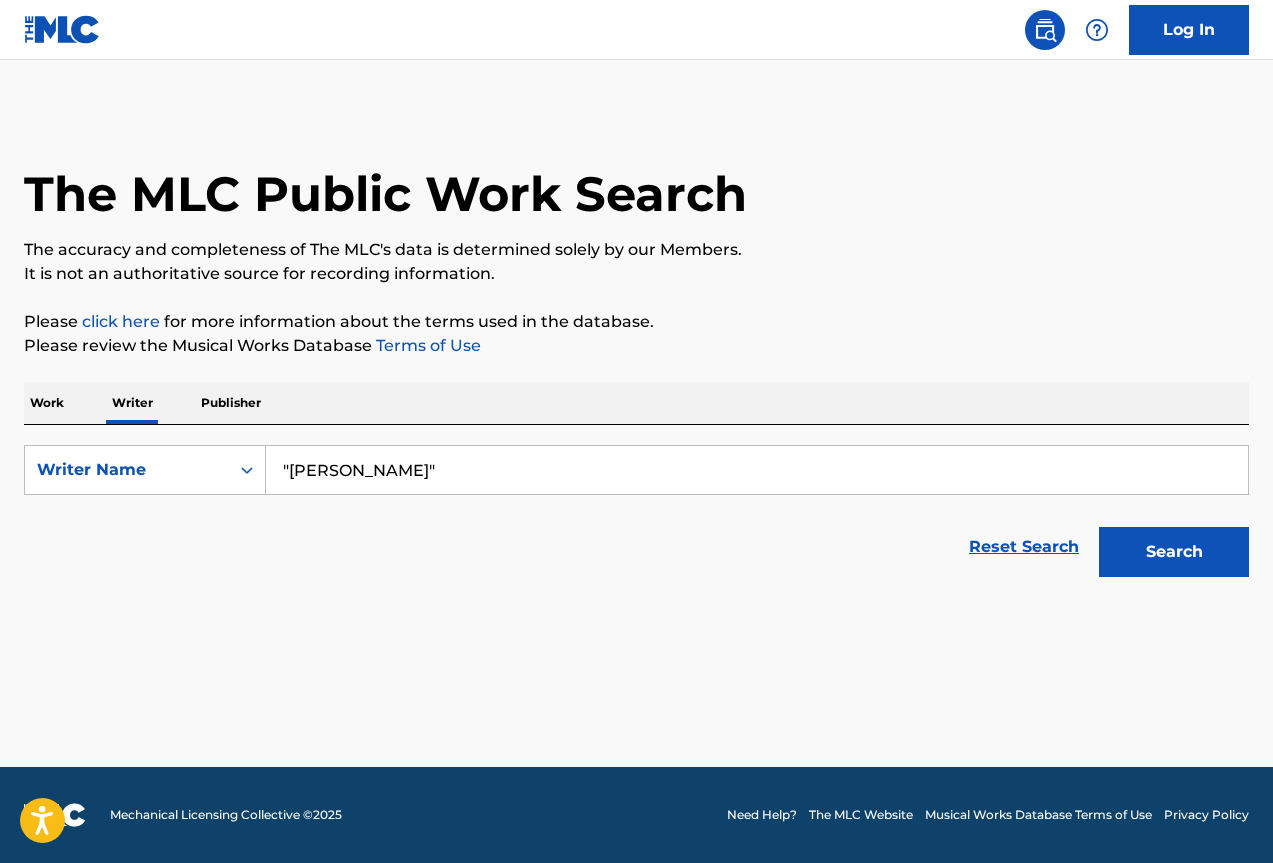 type on ""[PERSON_NAME]"" 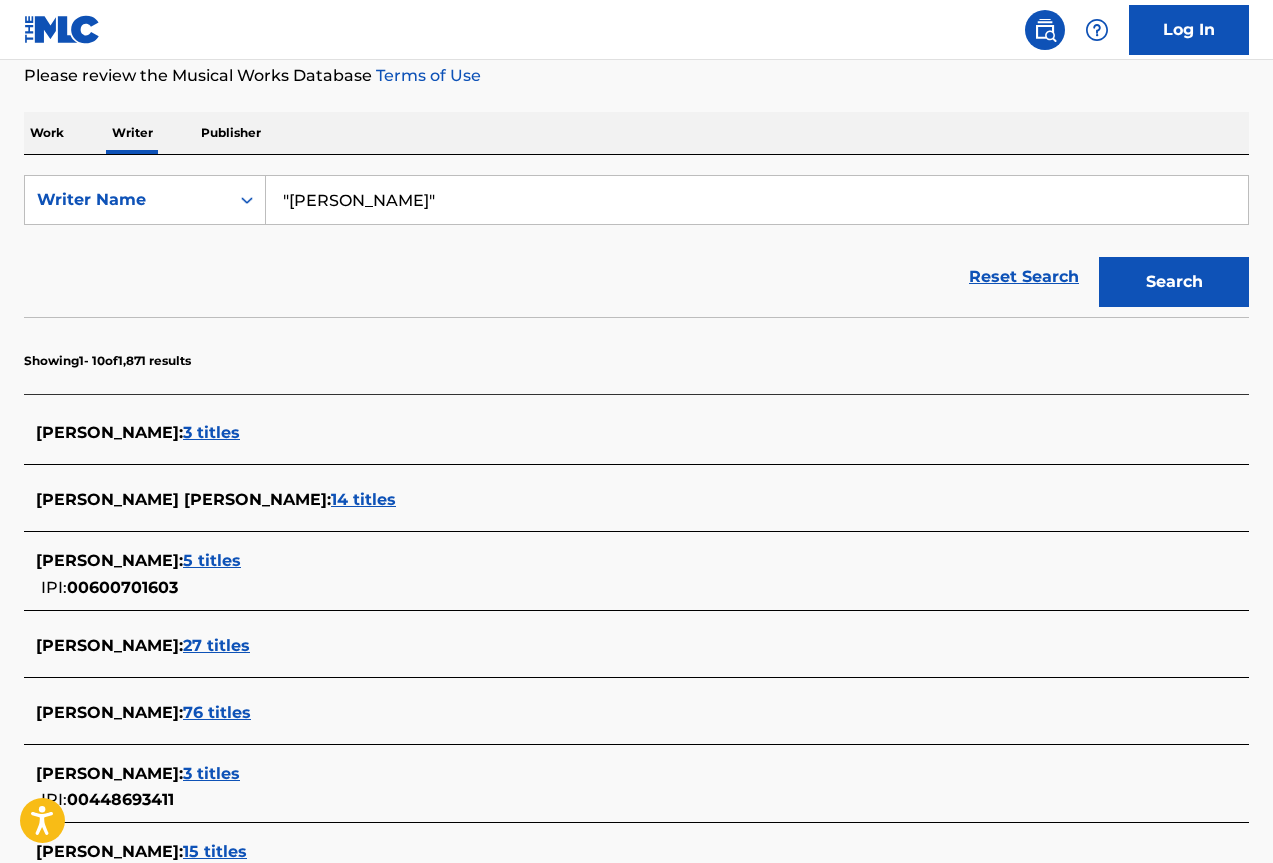 scroll, scrollTop: 300, scrollLeft: 0, axis: vertical 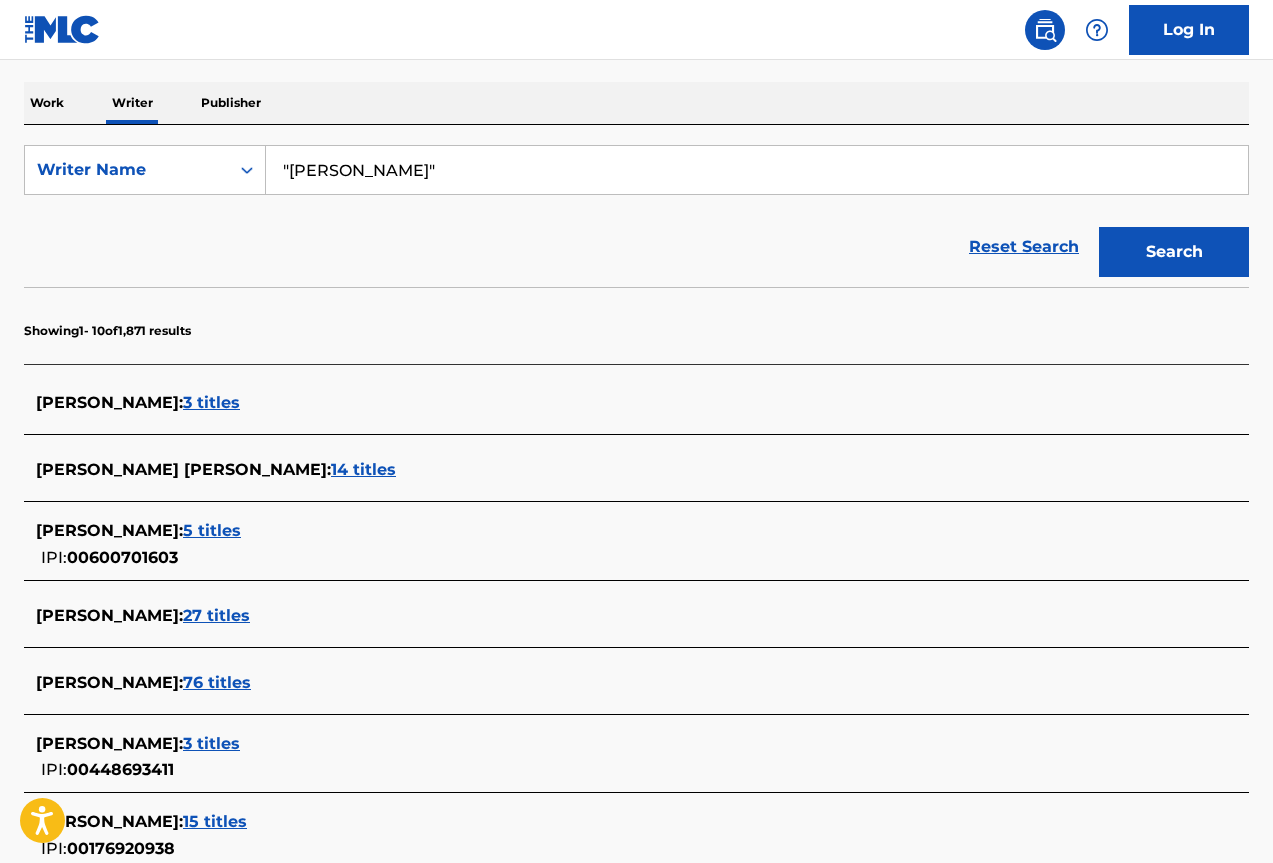 click on "5 titles" at bounding box center [212, 530] 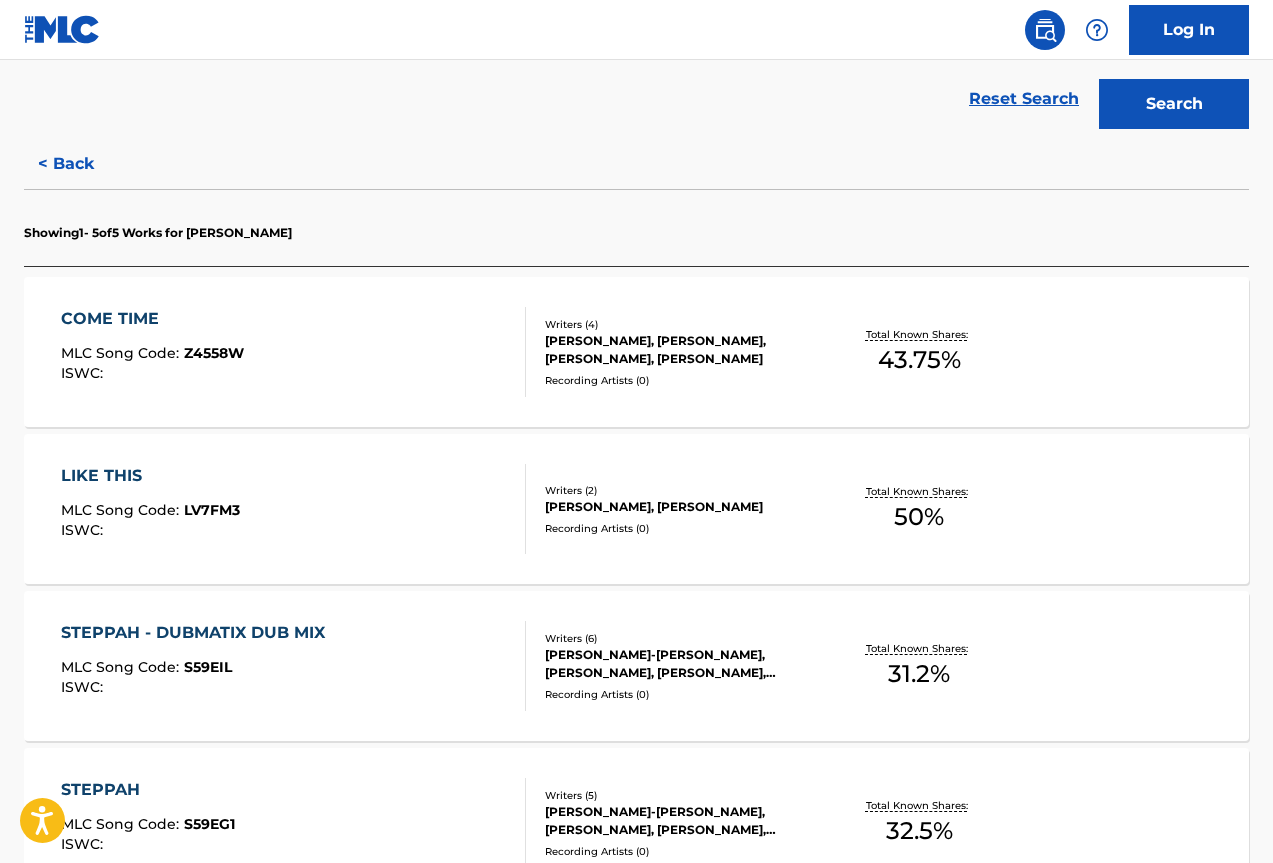 scroll, scrollTop: 472, scrollLeft: 0, axis: vertical 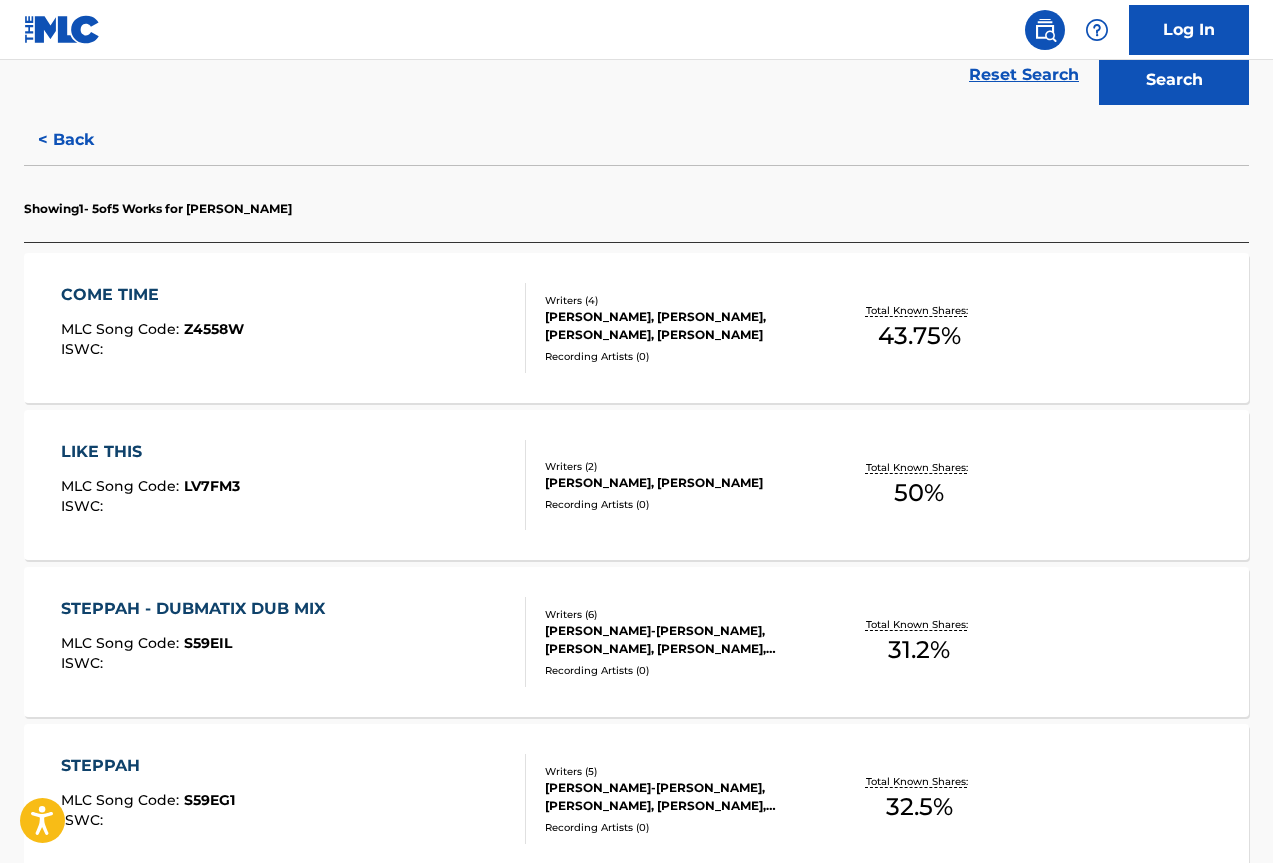 click on "LIKE THIS" at bounding box center (150, 452) 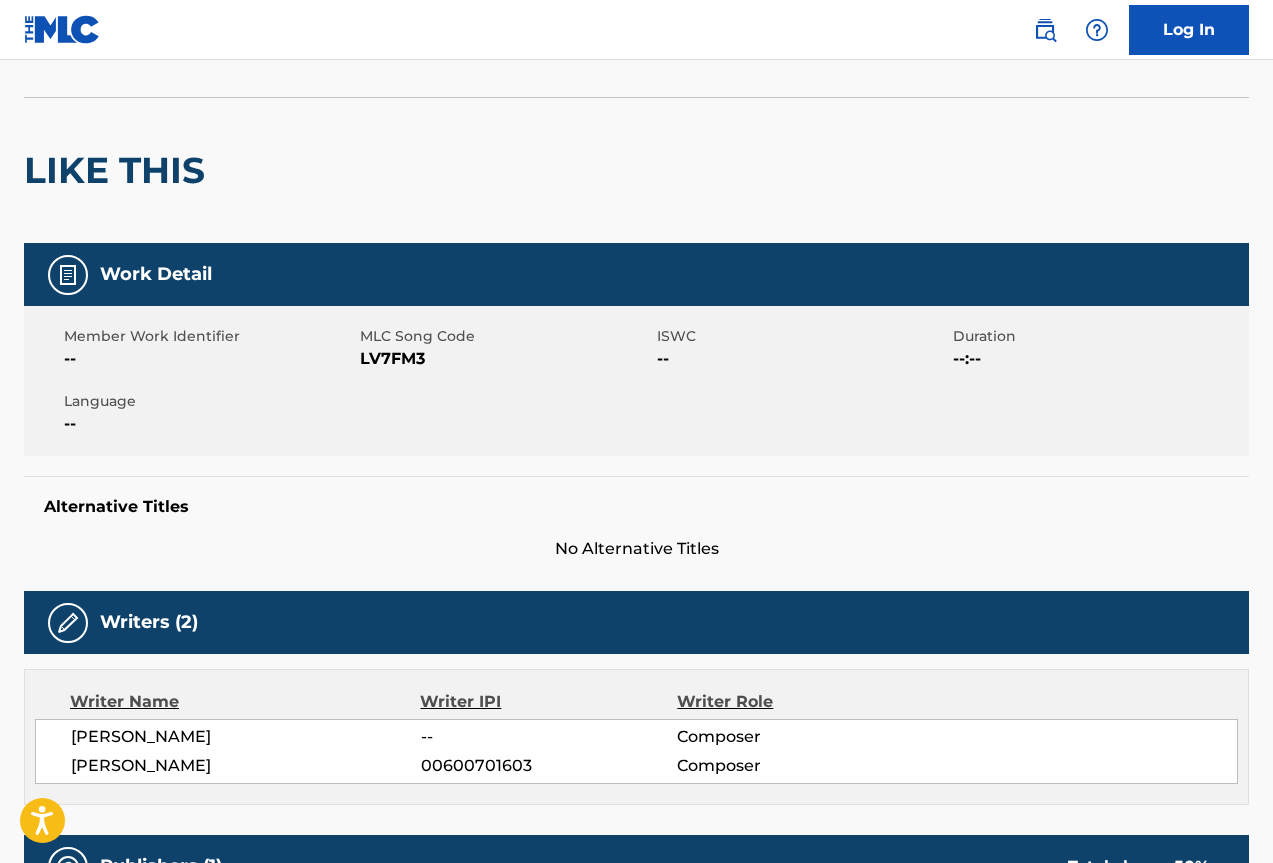 scroll, scrollTop: 0, scrollLeft: 0, axis: both 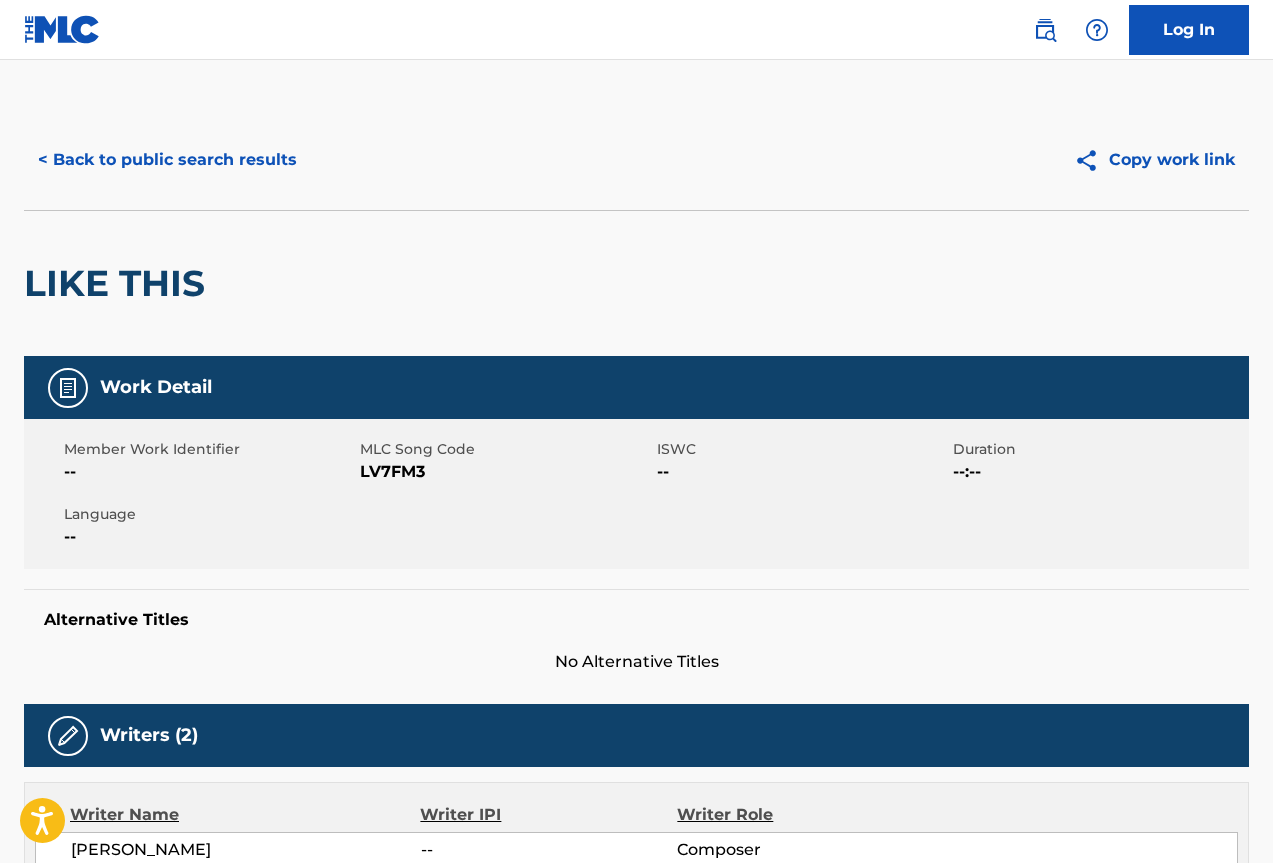 click on "< Back to public search results" at bounding box center [167, 160] 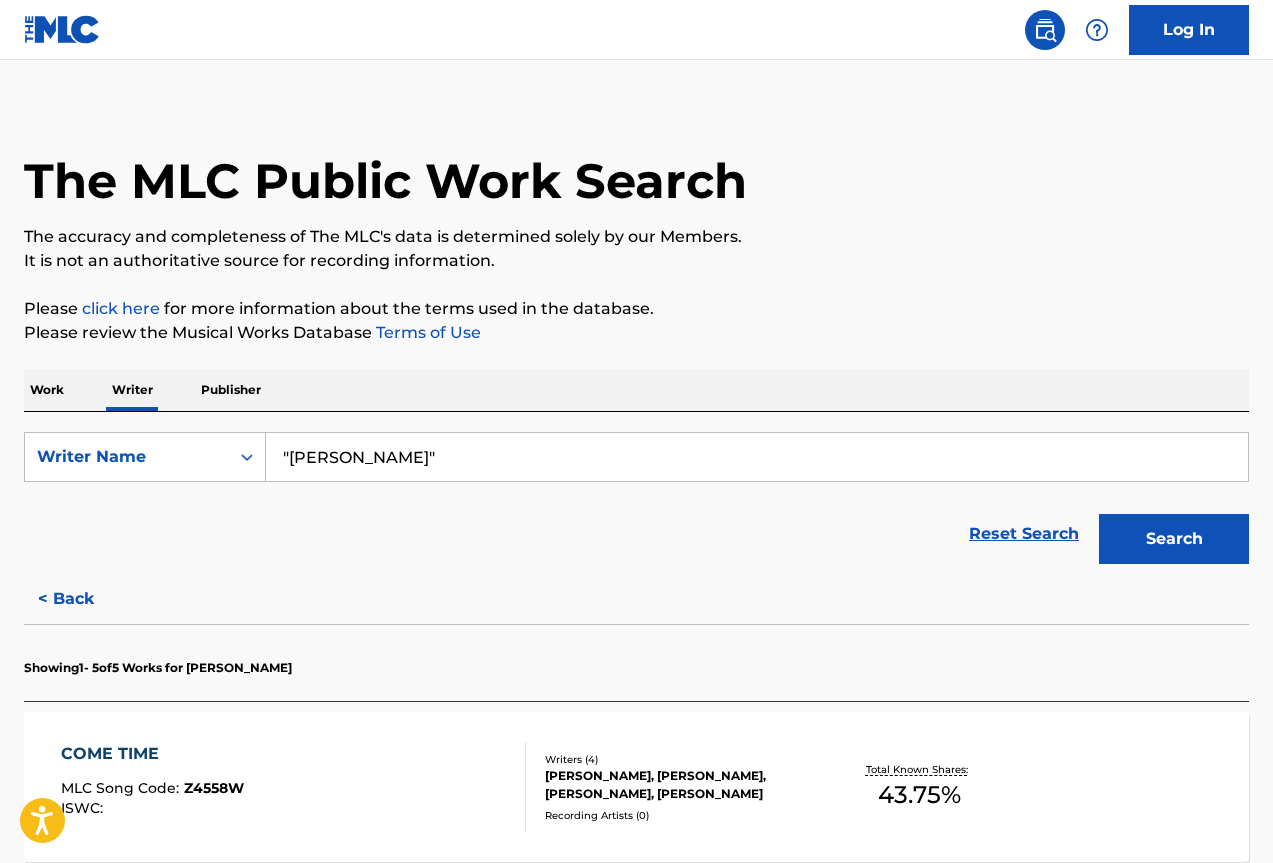 scroll, scrollTop: 0, scrollLeft: 0, axis: both 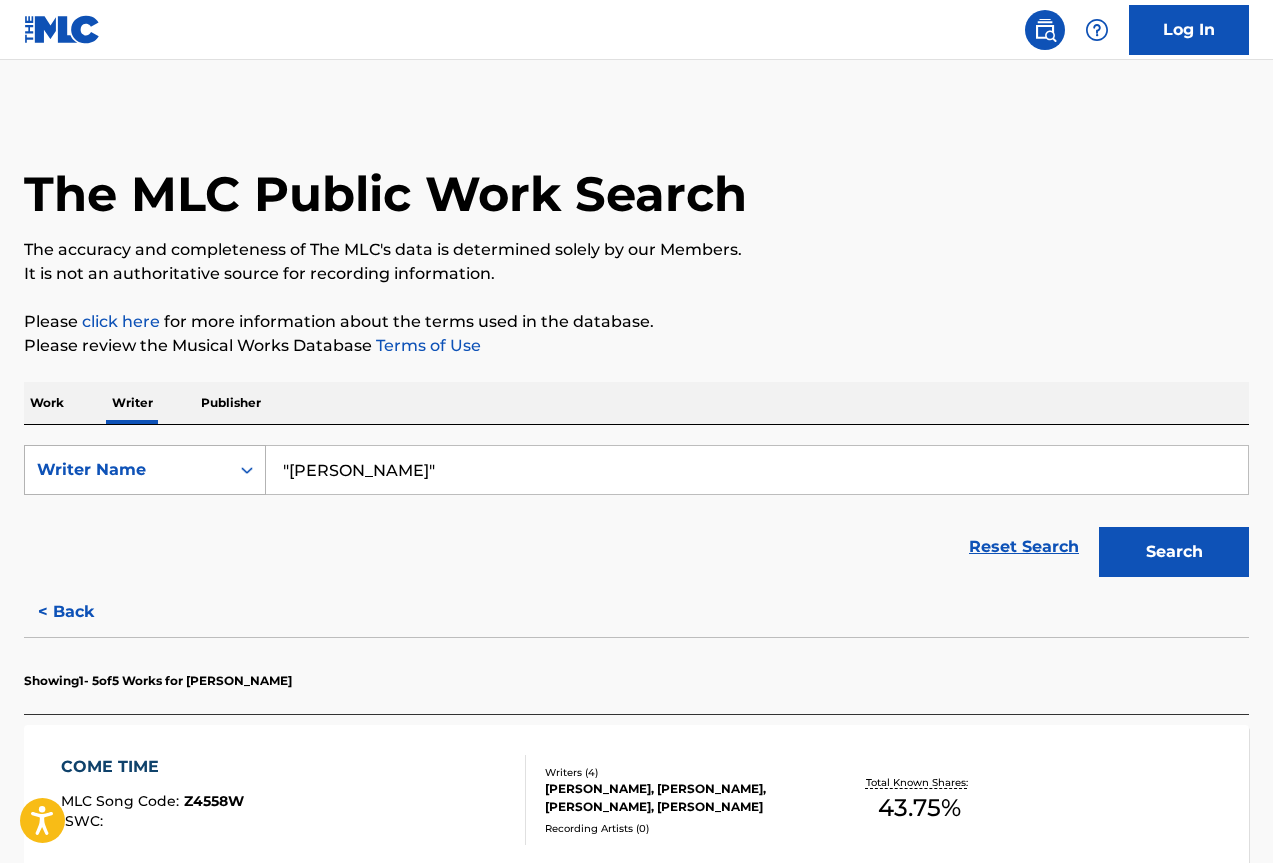 drag, startPoint x: 465, startPoint y: 473, endPoint x: 235, endPoint y: 465, distance: 230.13908 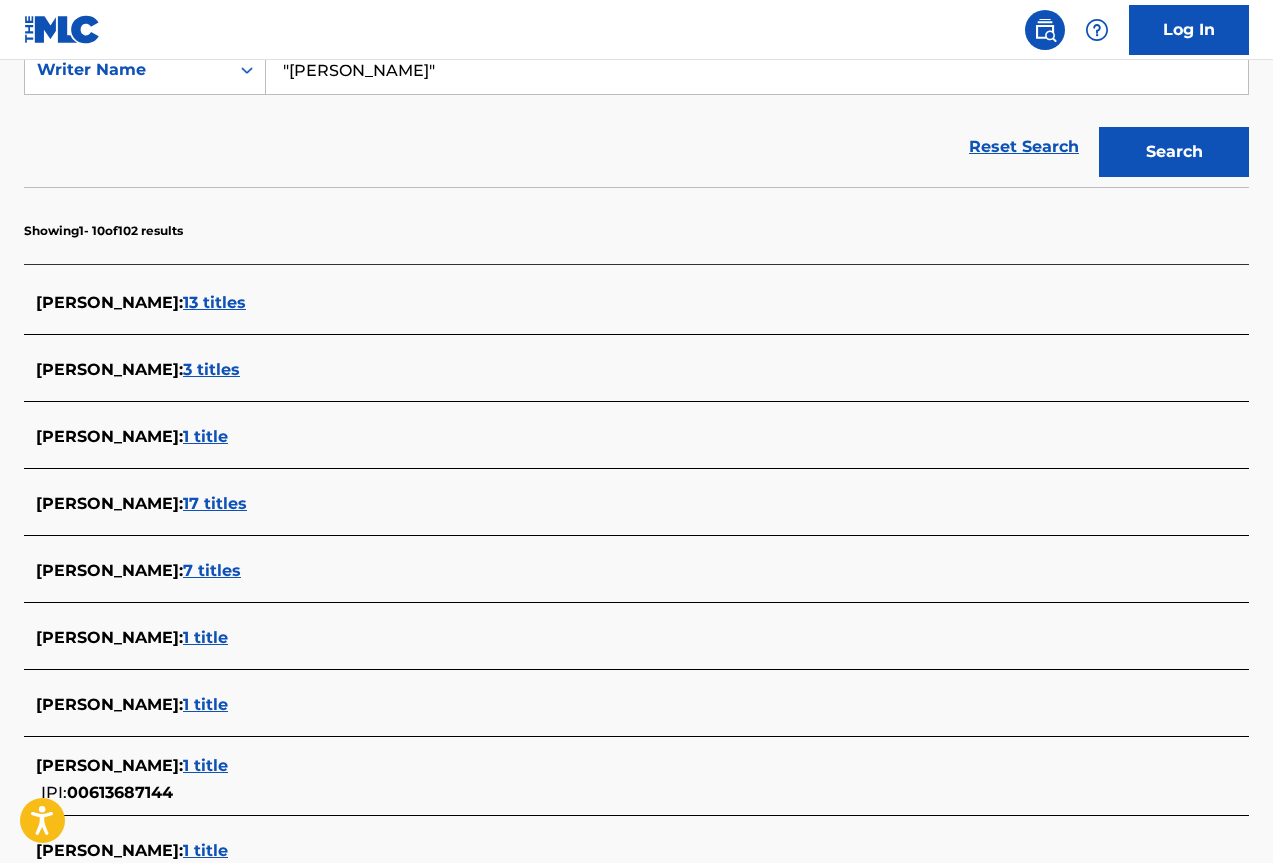 scroll, scrollTop: 0, scrollLeft: 0, axis: both 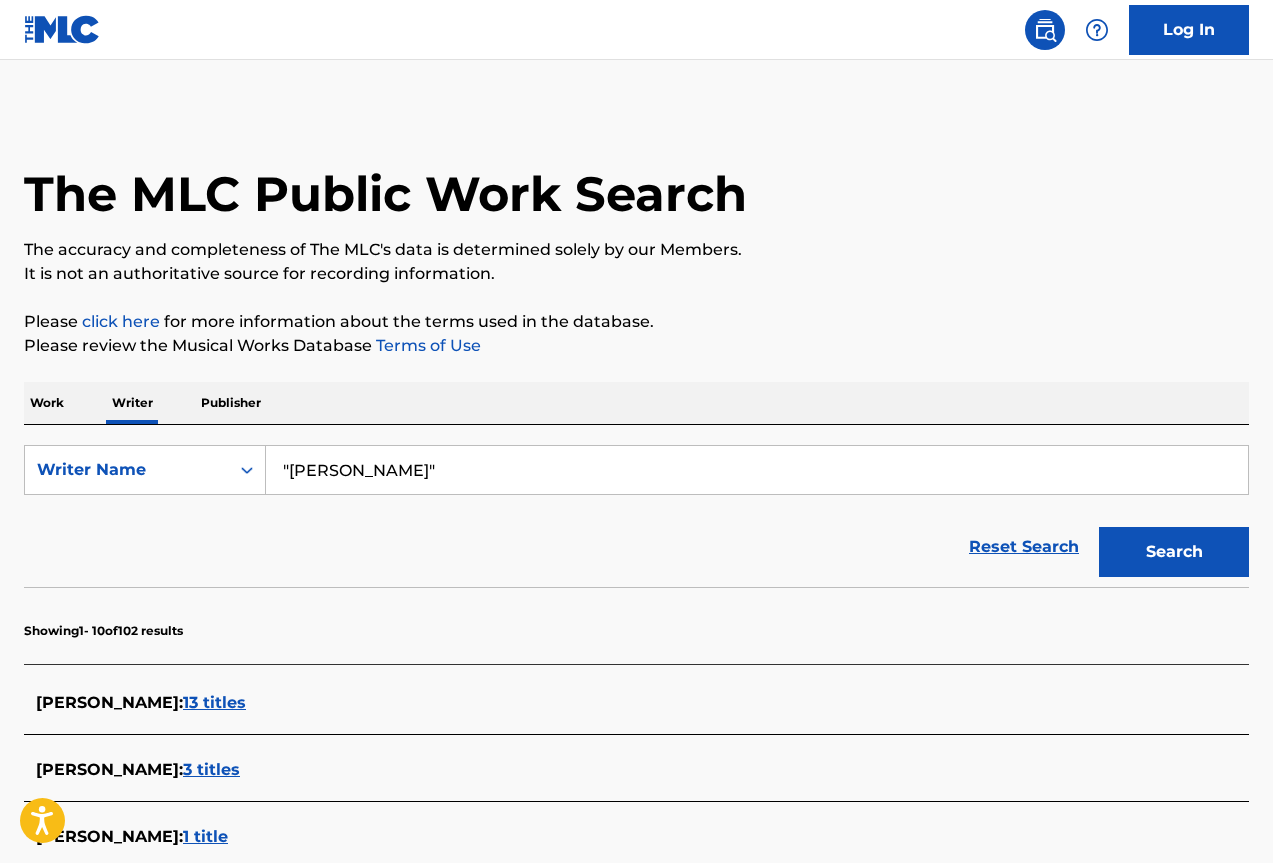 drag, startPoint x: 530, startPoint y: 466, endPoint x: 150, endPoint y: 433, distance: 381.4302 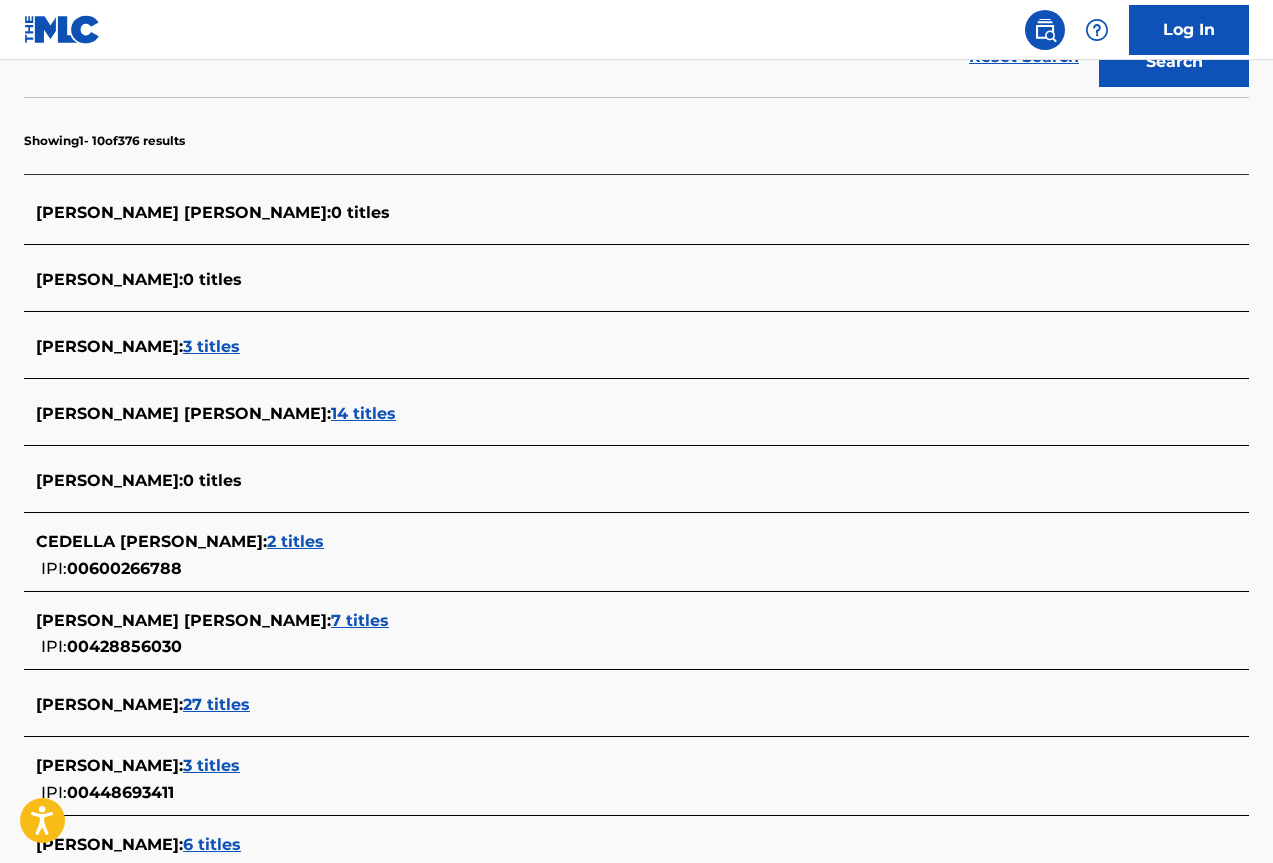 scroll, scrollTop: 500, scrollLeft: 0, axis: vertical 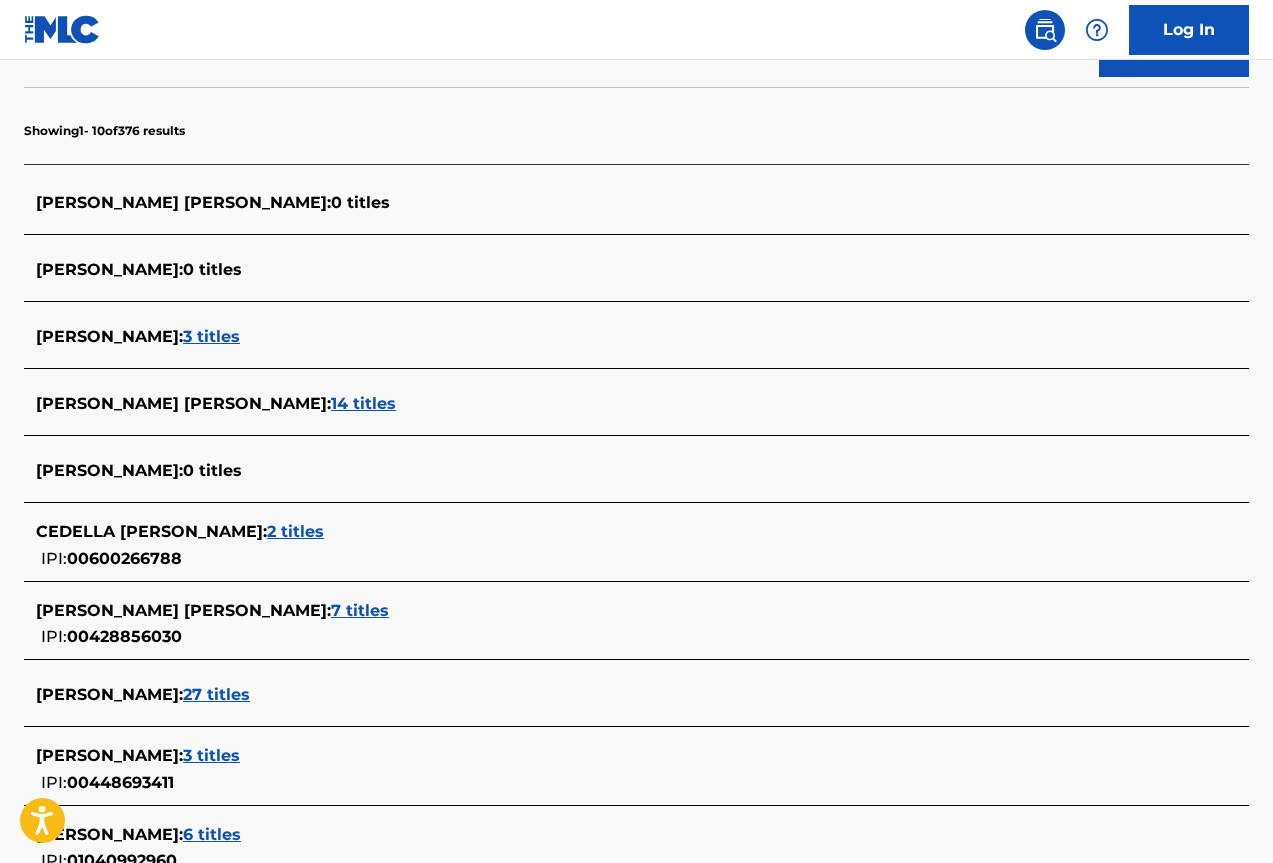 click on "7 titles" at bounding box center (360, 610) 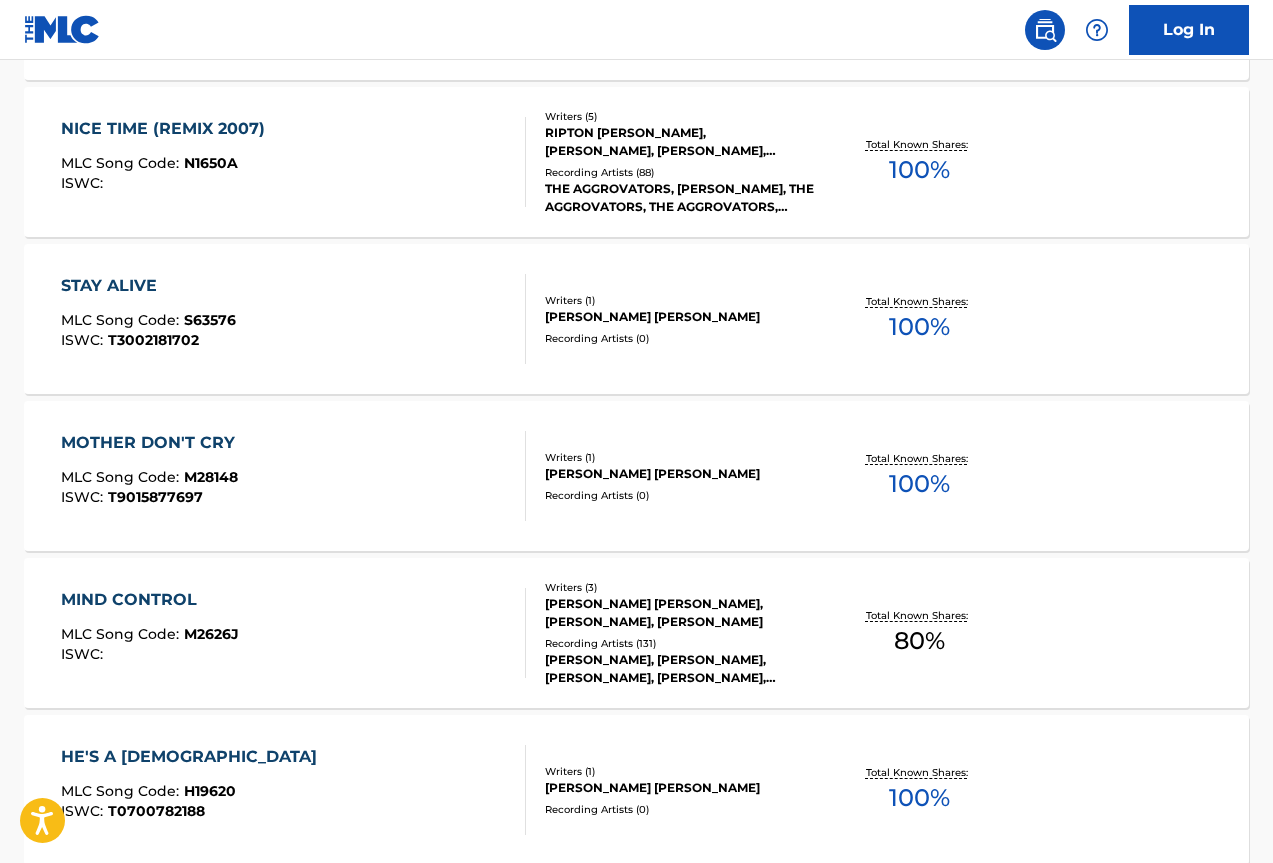 scroll, scrollTop: 800, scrollLeft: 0, axis: vertical 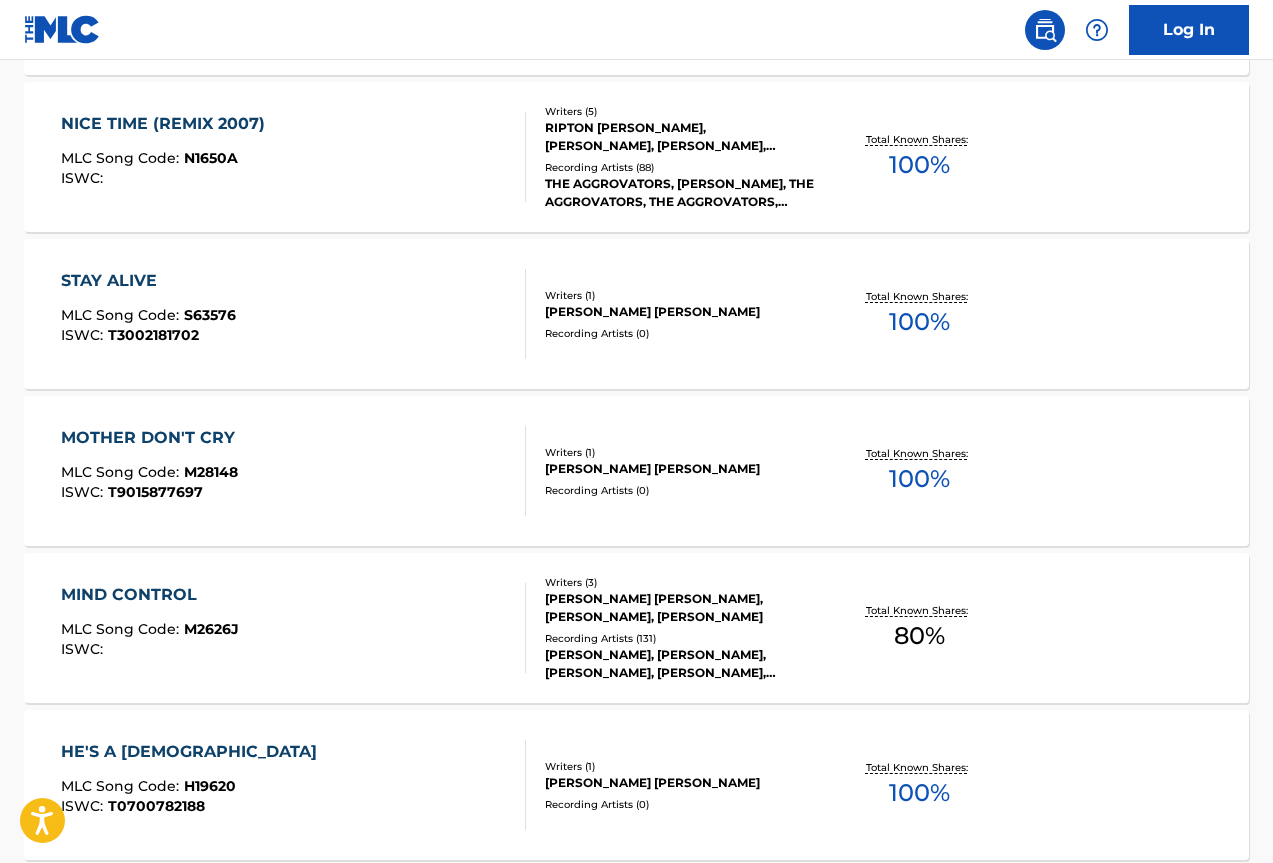 click on "NICE TIME (REMIX 2007)" at bounding box center (168, 124) 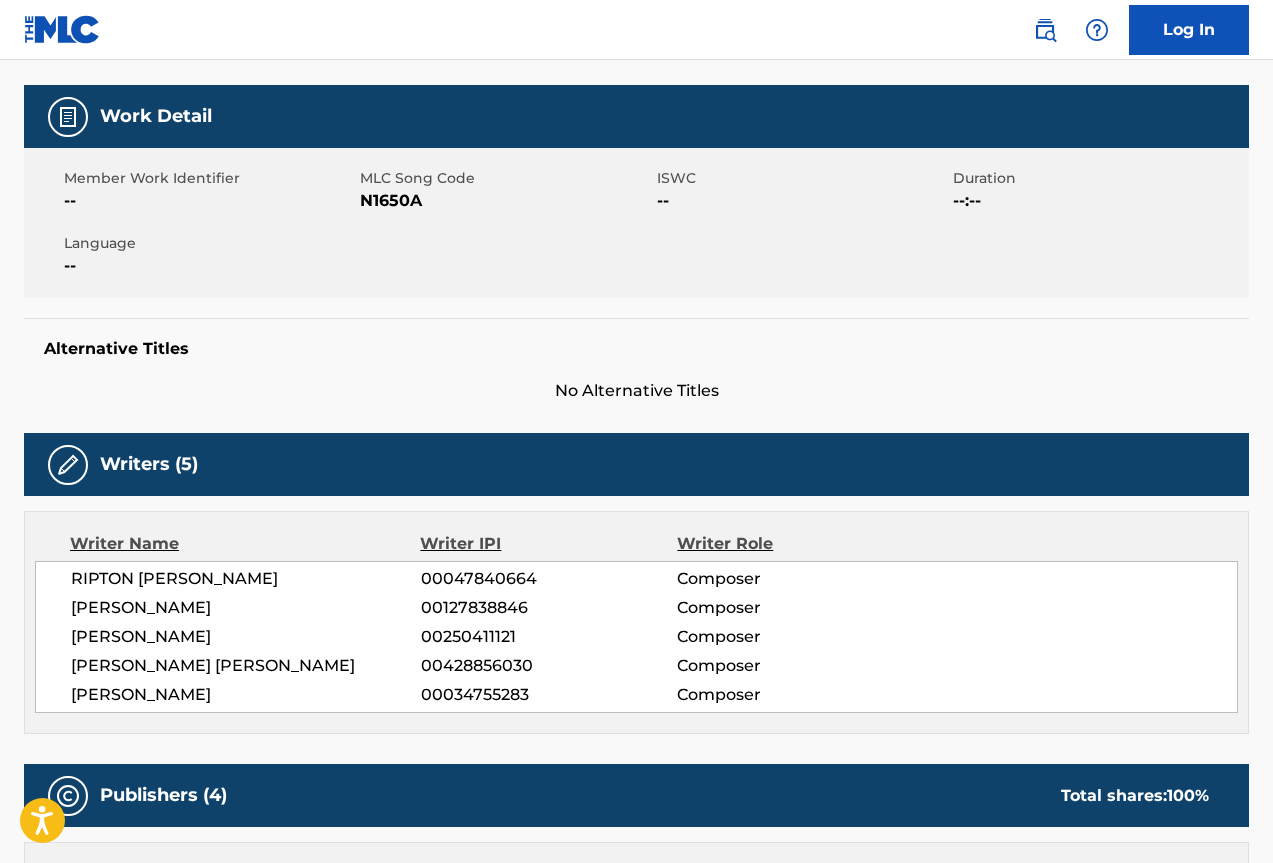 scroll, scrollTop: 0, scrollLeft: 0, axis: both 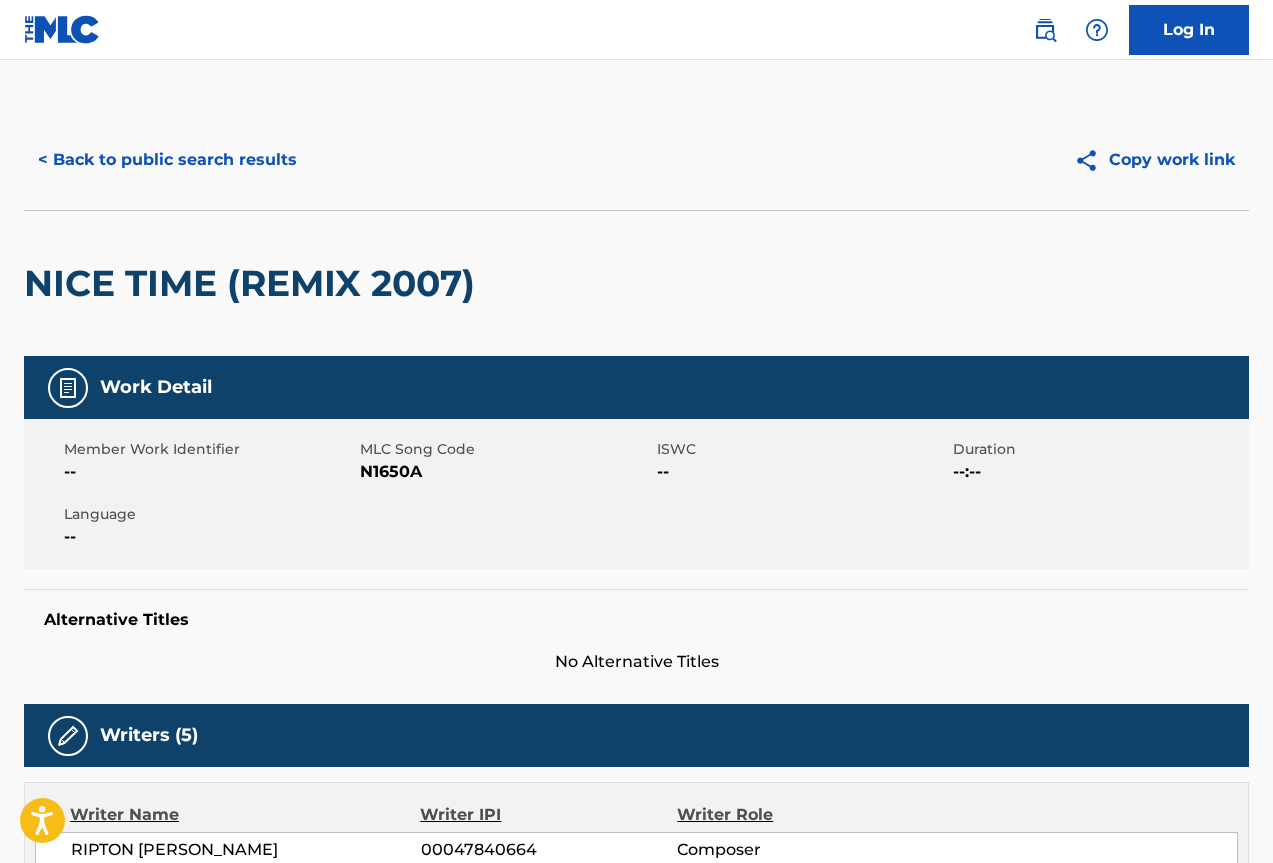 click on "< Back to public search results" at bounding box center [167, 160] 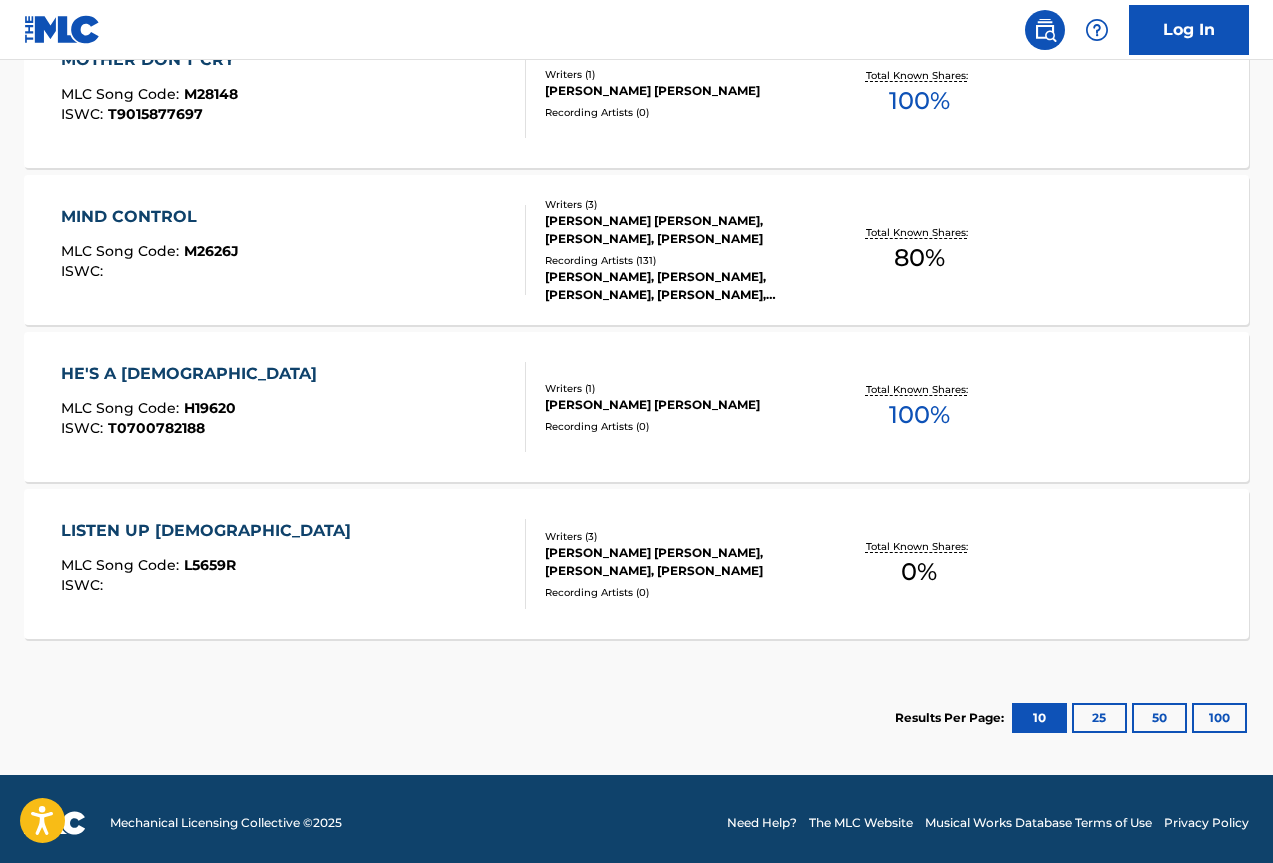 scroll, scrollTop: 1186, scrollLeft: 0, axis: vertical 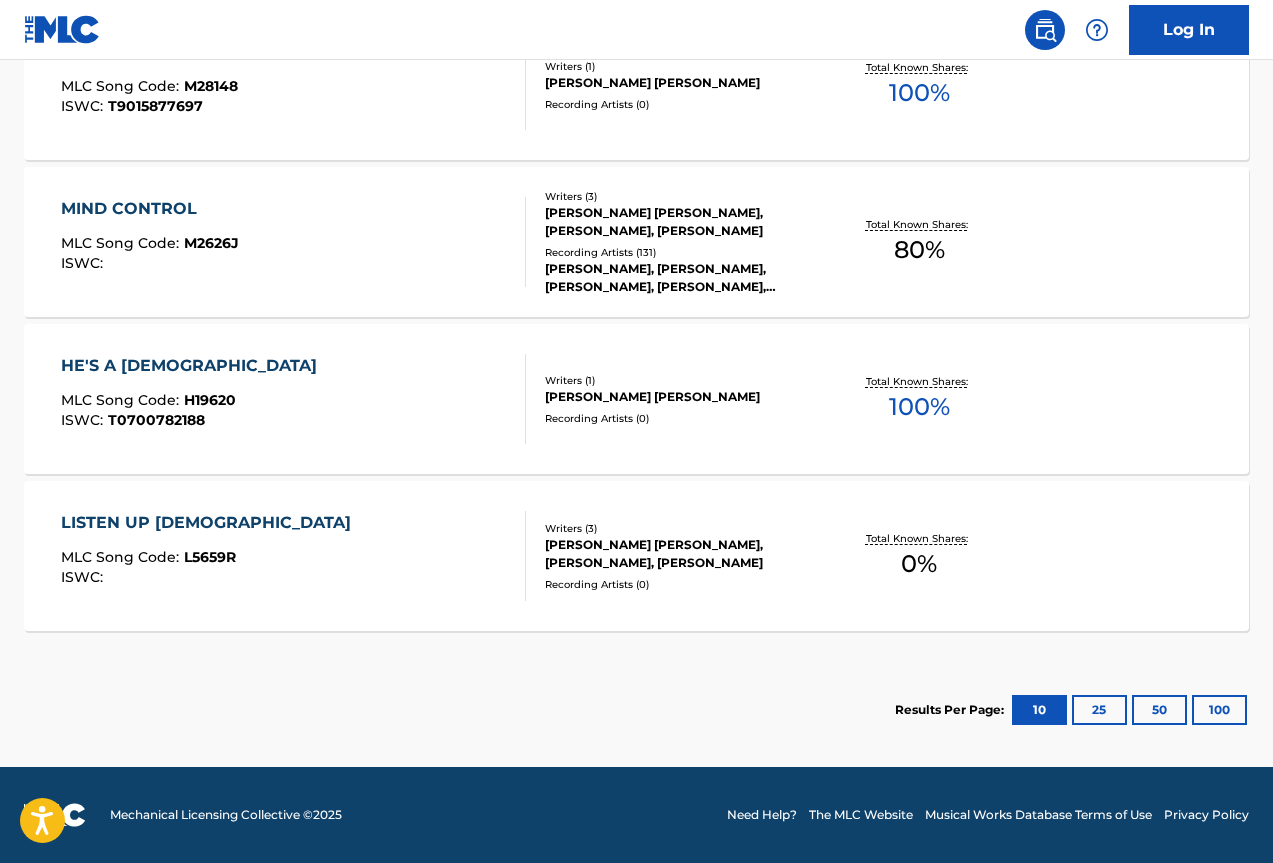 click on "LISTEN UP LADIES" at bounding box center [211, 523] 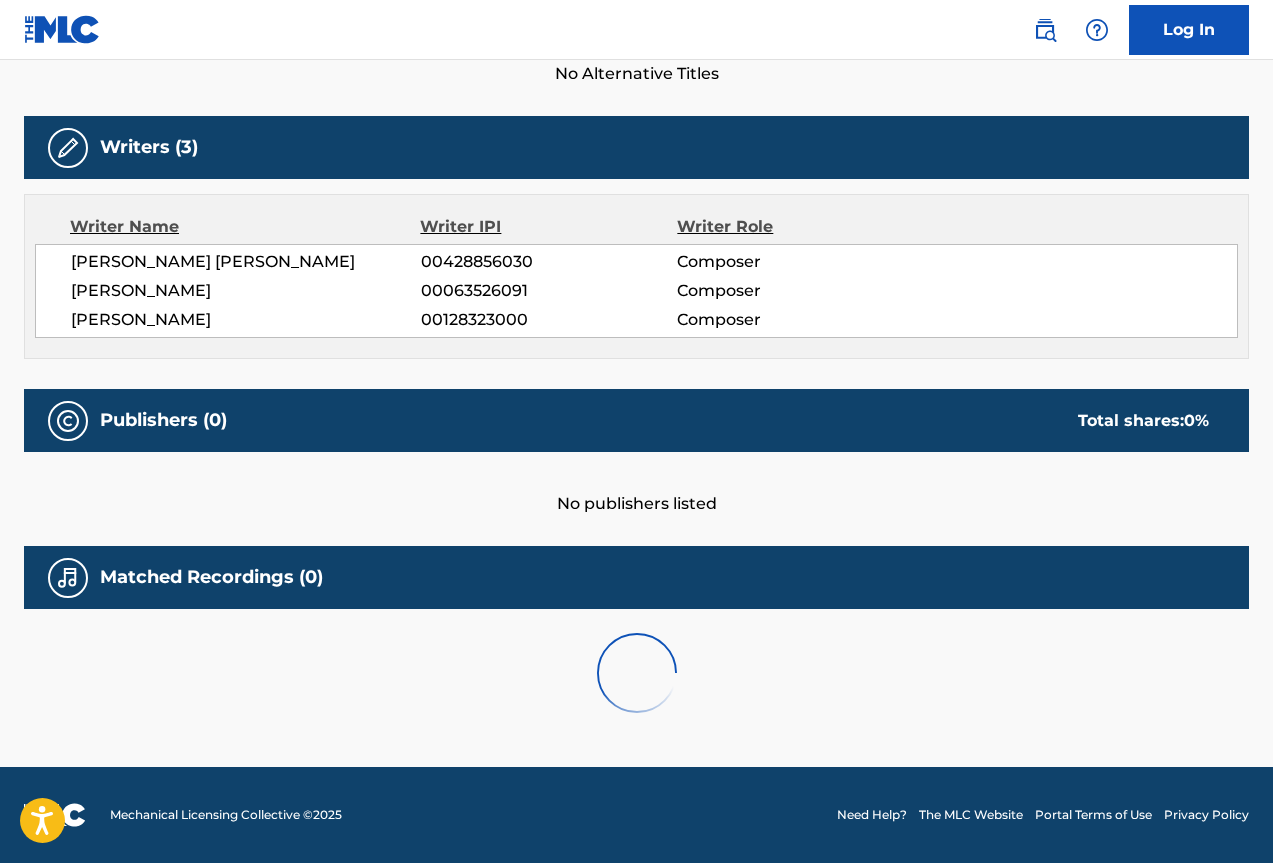 scroll, scrollTop: 0, scrollLeft: 0, axis: both 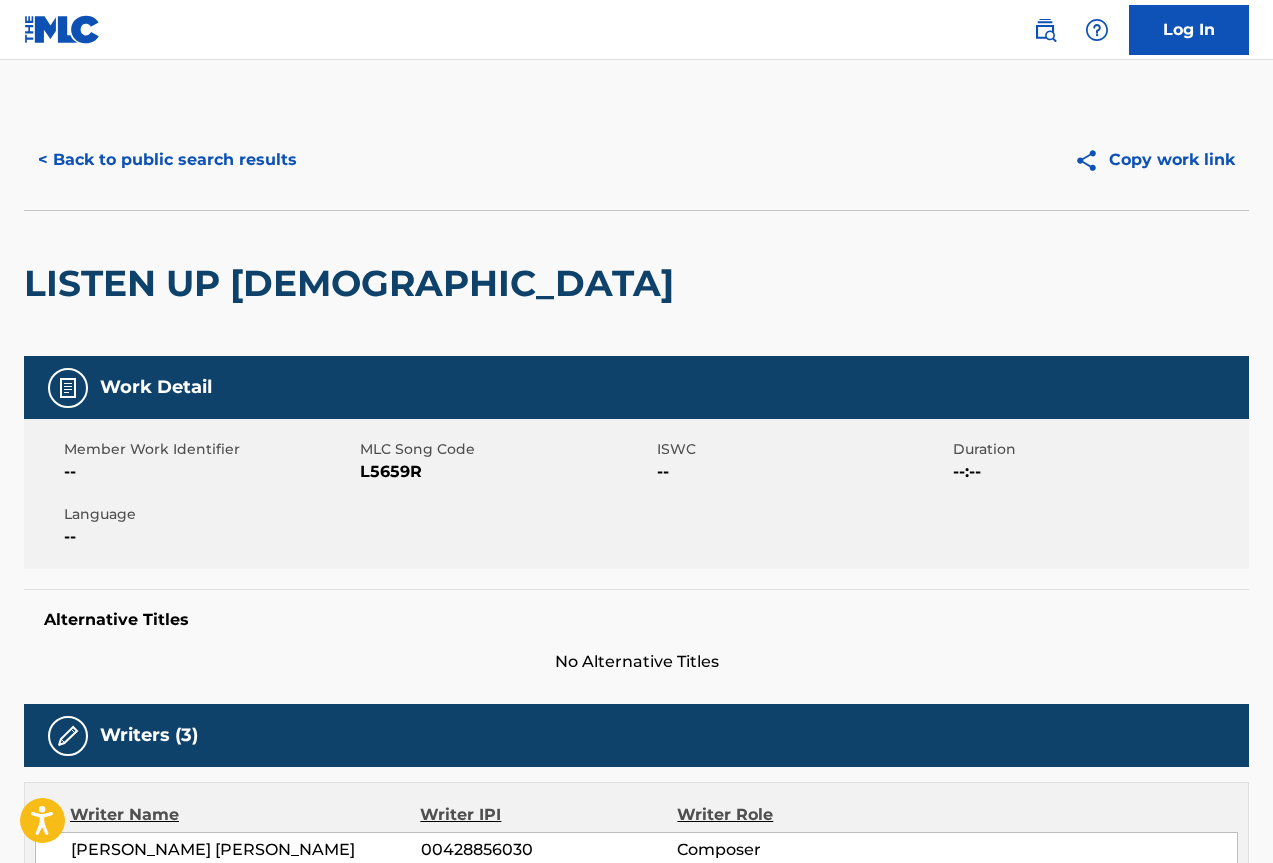 click on "Language" at bounding box center (209, 514) 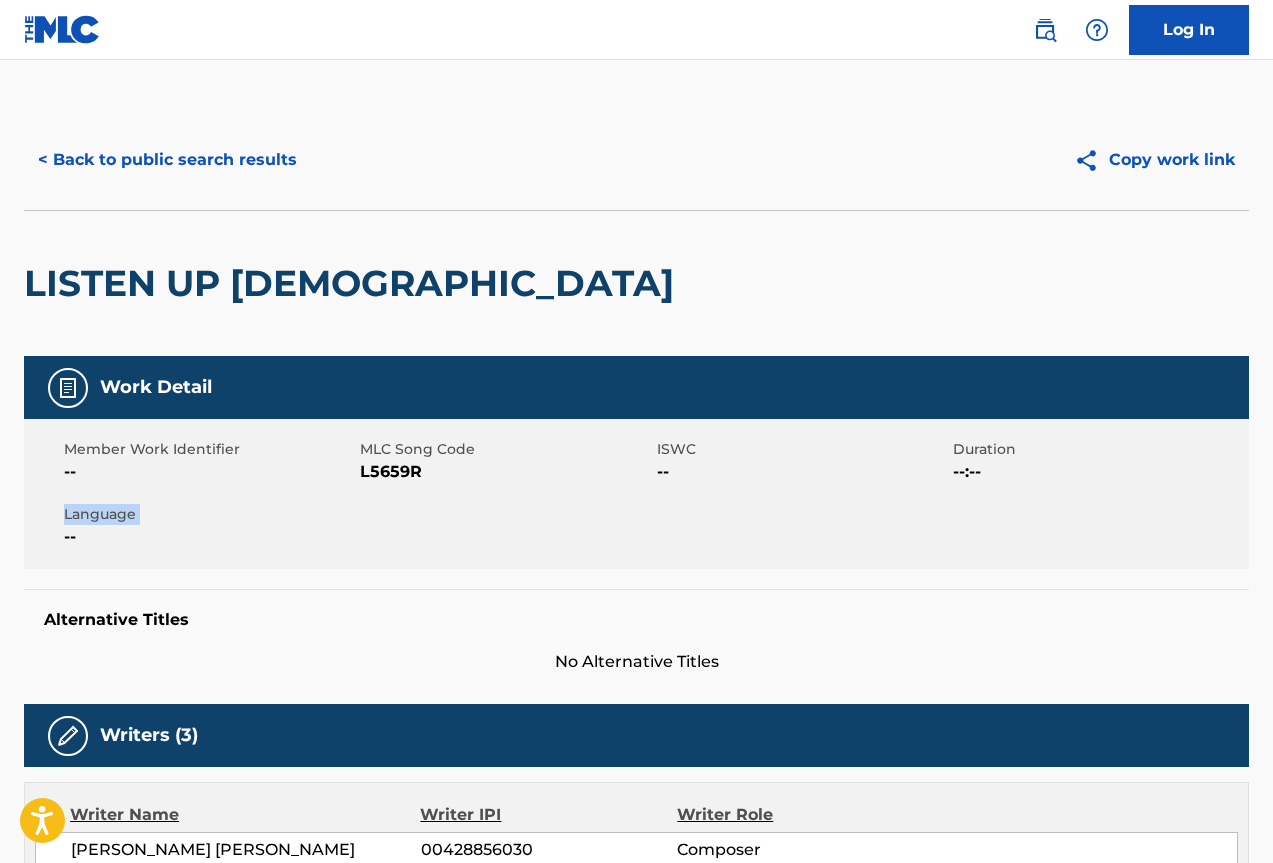 click on "Language" at bounding box center [209, 514] 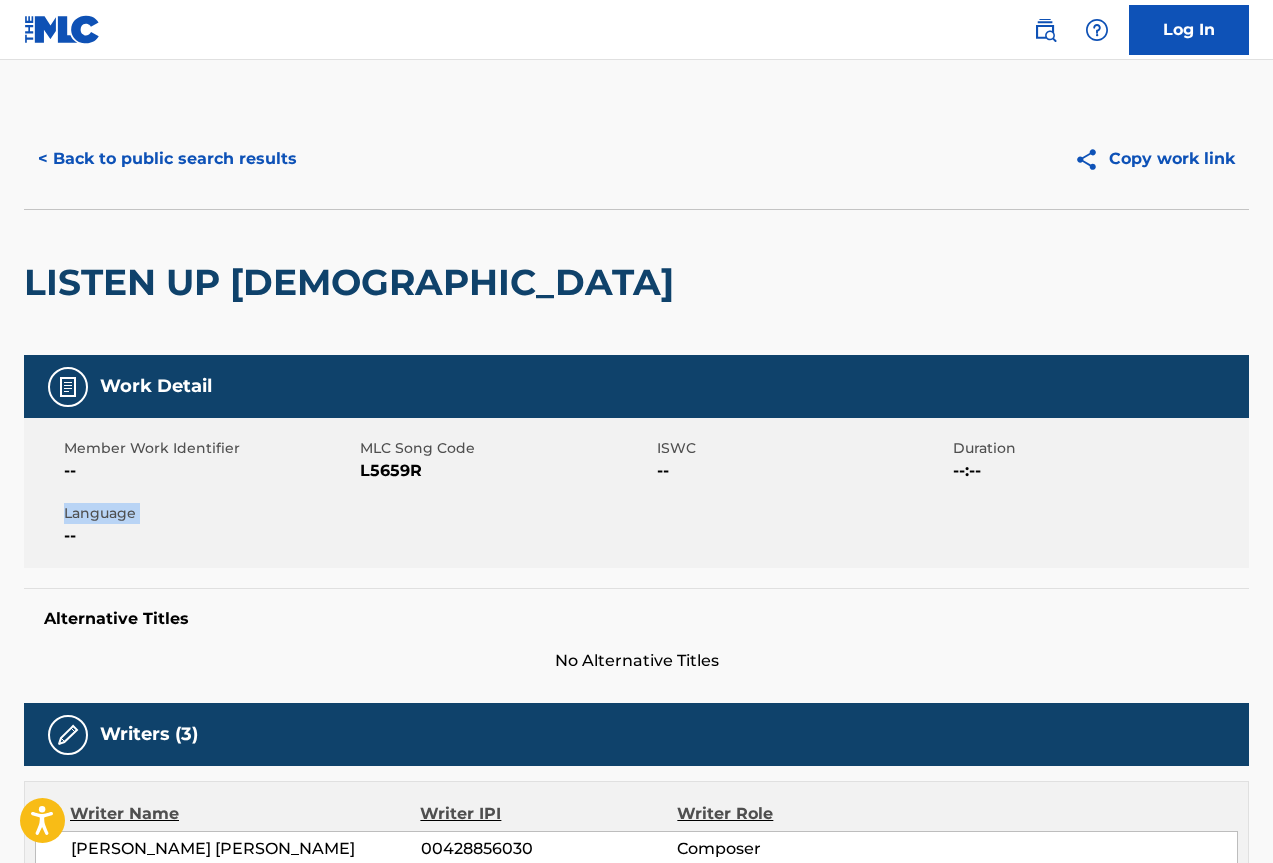 scroll, scrollTop: 0, scrollLeft: 0, axis: both 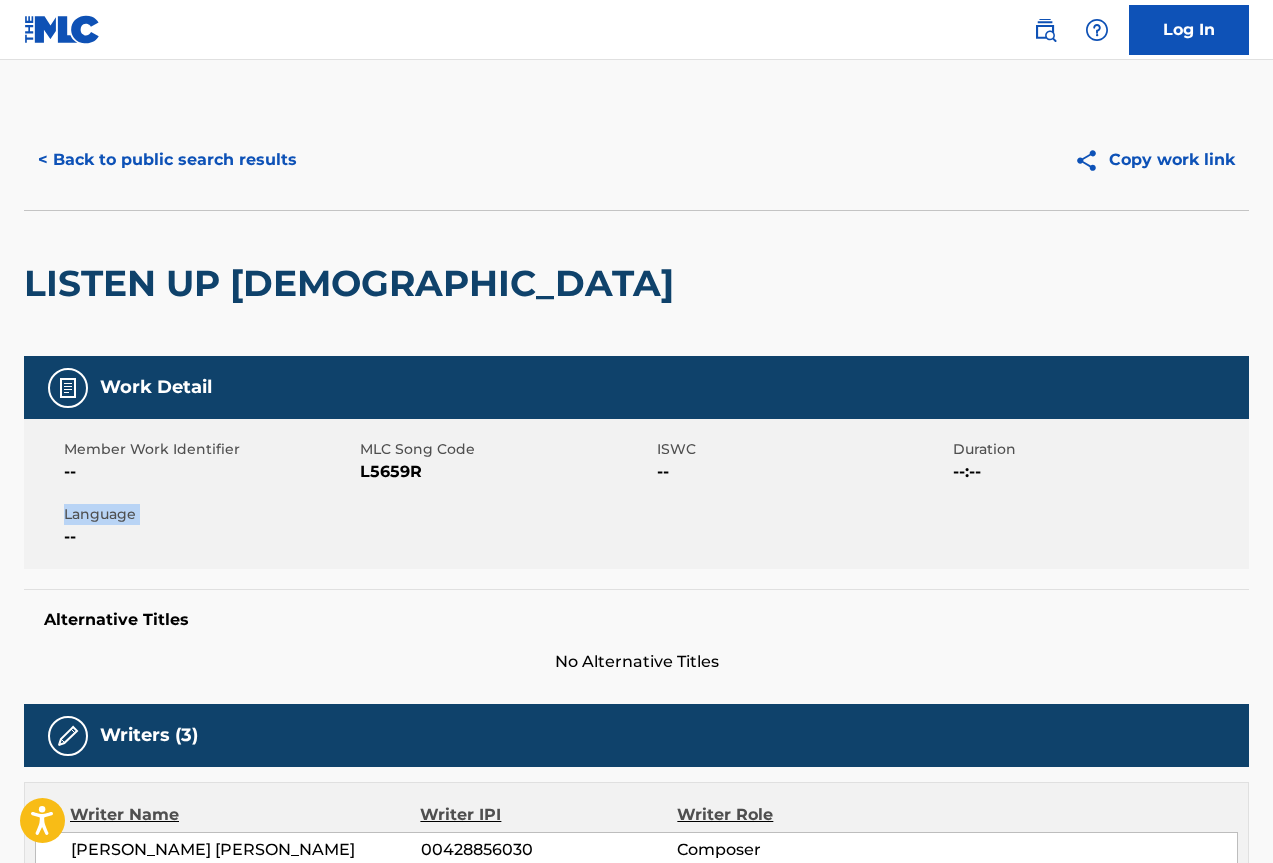 click on "< Back to public search results" at bounding box center (167, 160) 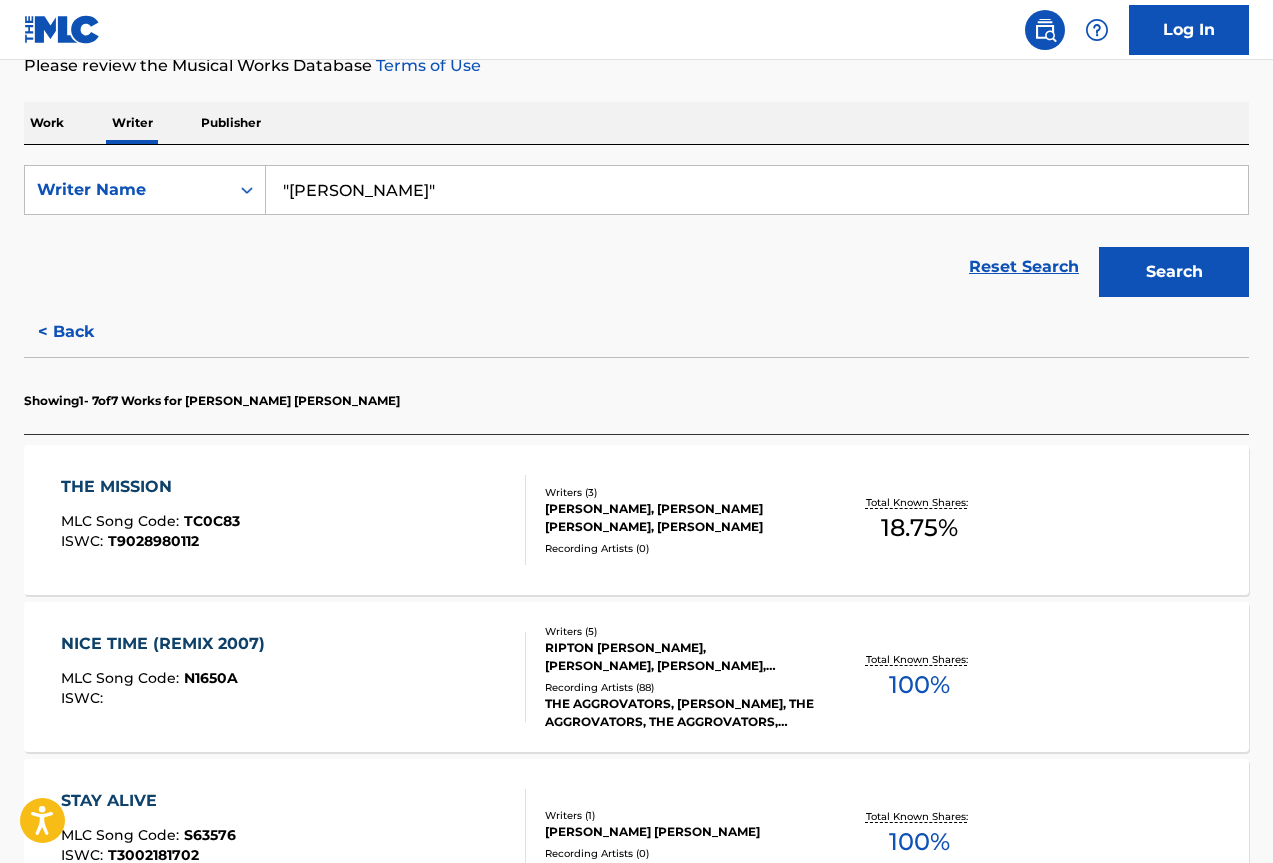 scroll, scrollTop: 300, scrollLeft: 0, axis: vertical 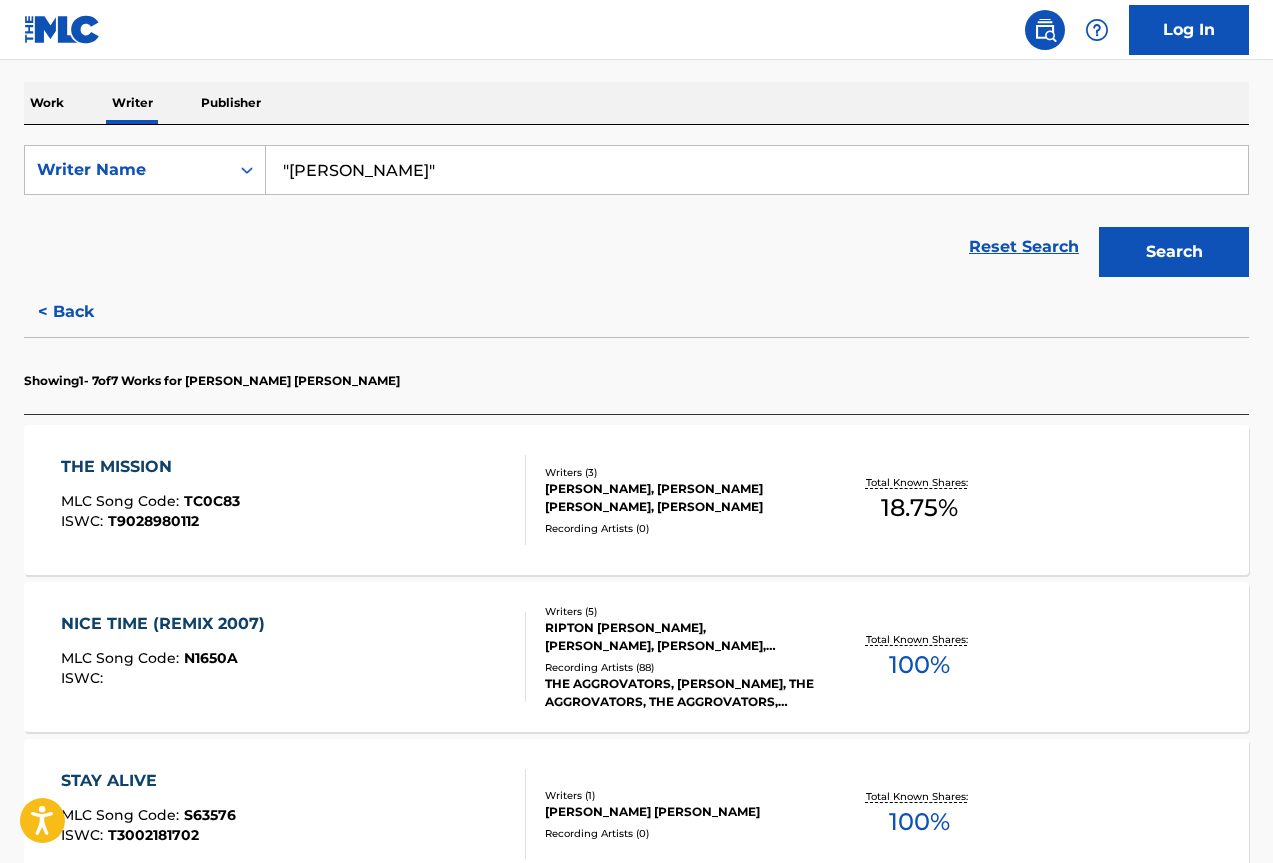 click on "NICE TIME (REMIX 2007)" at bounding box center [168, 624] 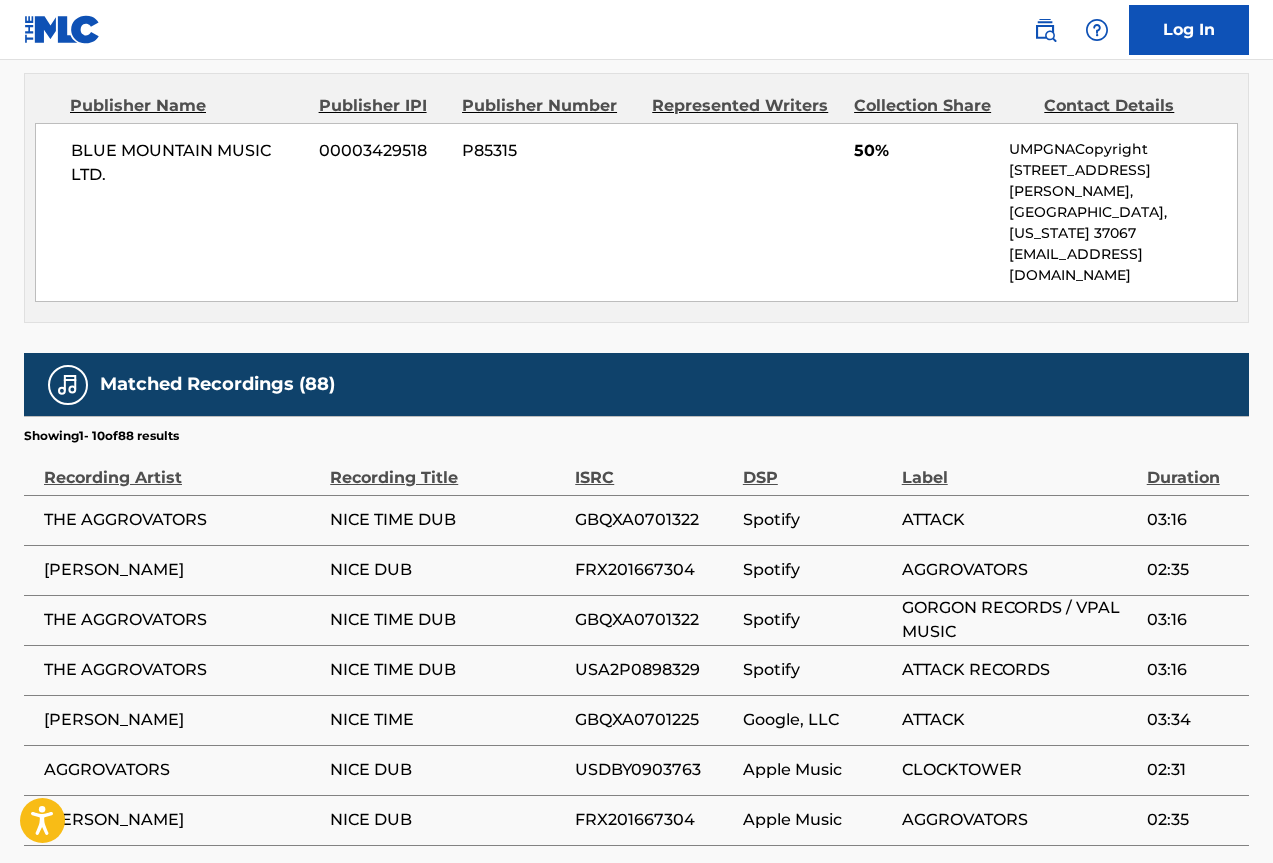 scroll, scrollTop: 2100, scrollLeft: 0, axis: vertical 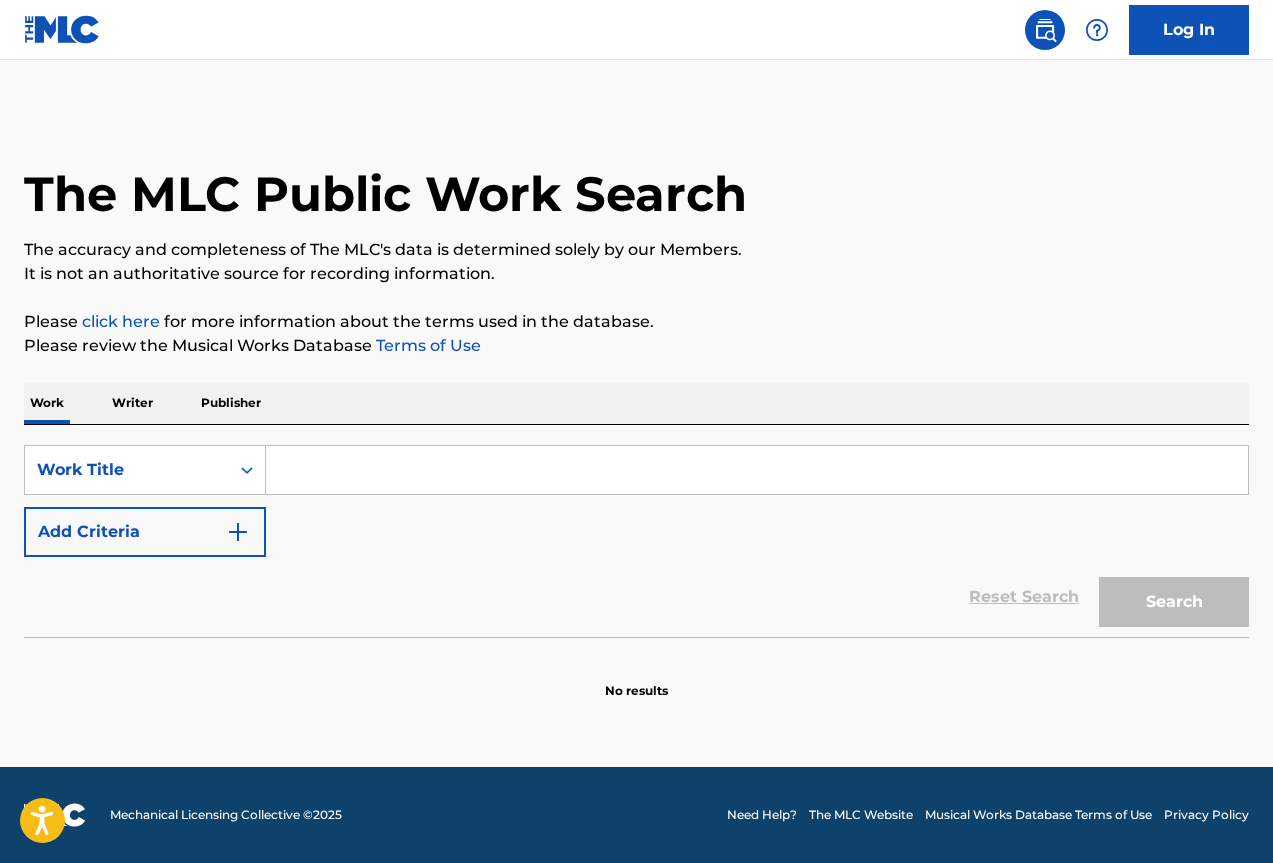 click at bounding box center [757, 470] 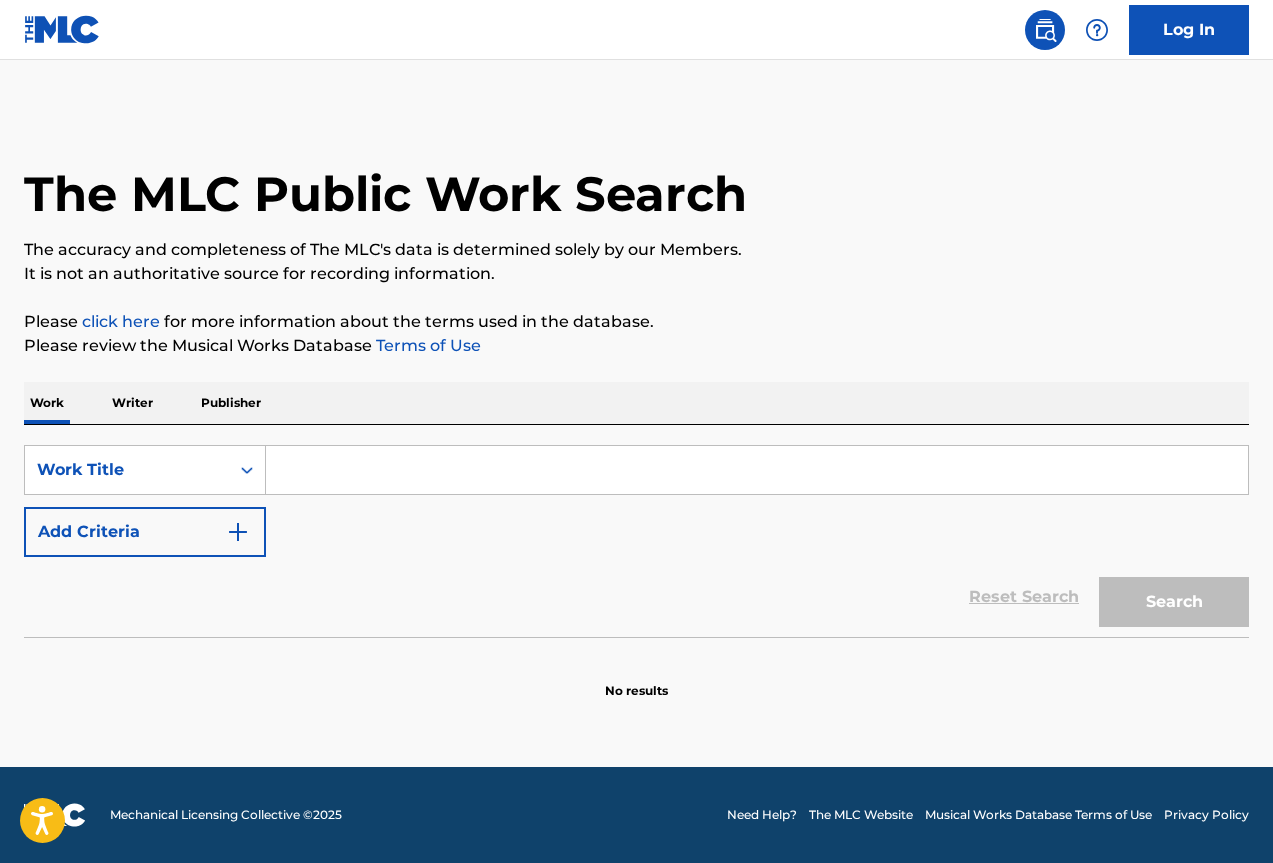 type on "V" 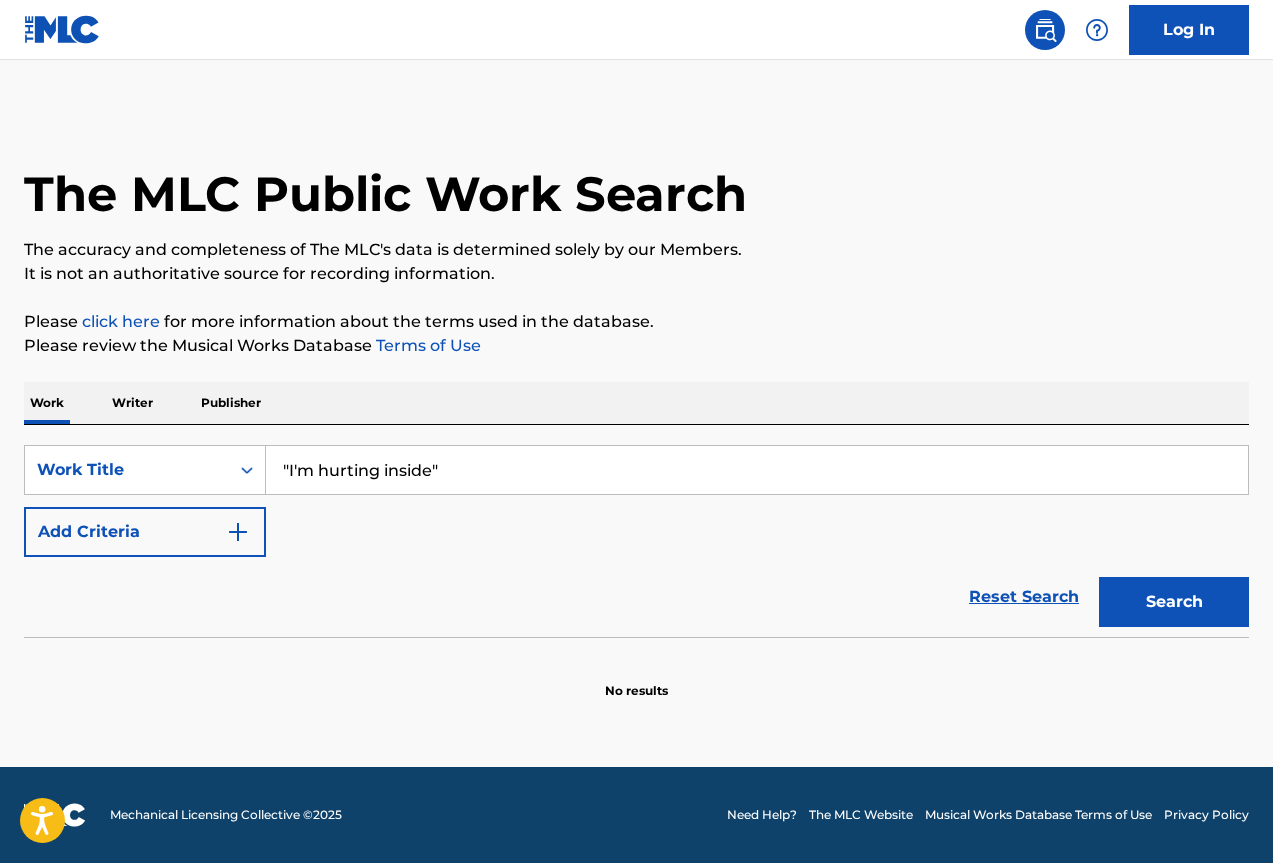 type on ""I'm hurting inside"" 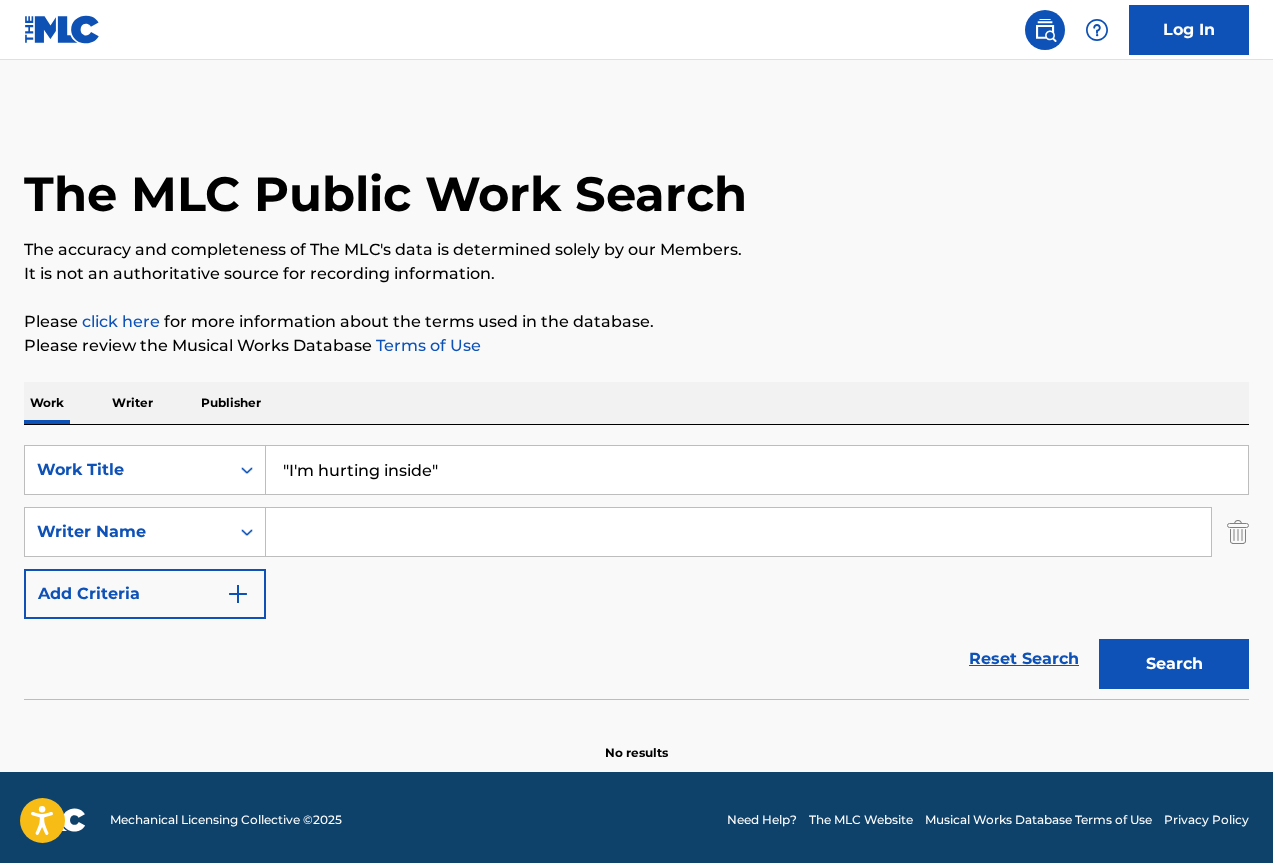 click at bounding box center [738, 532] 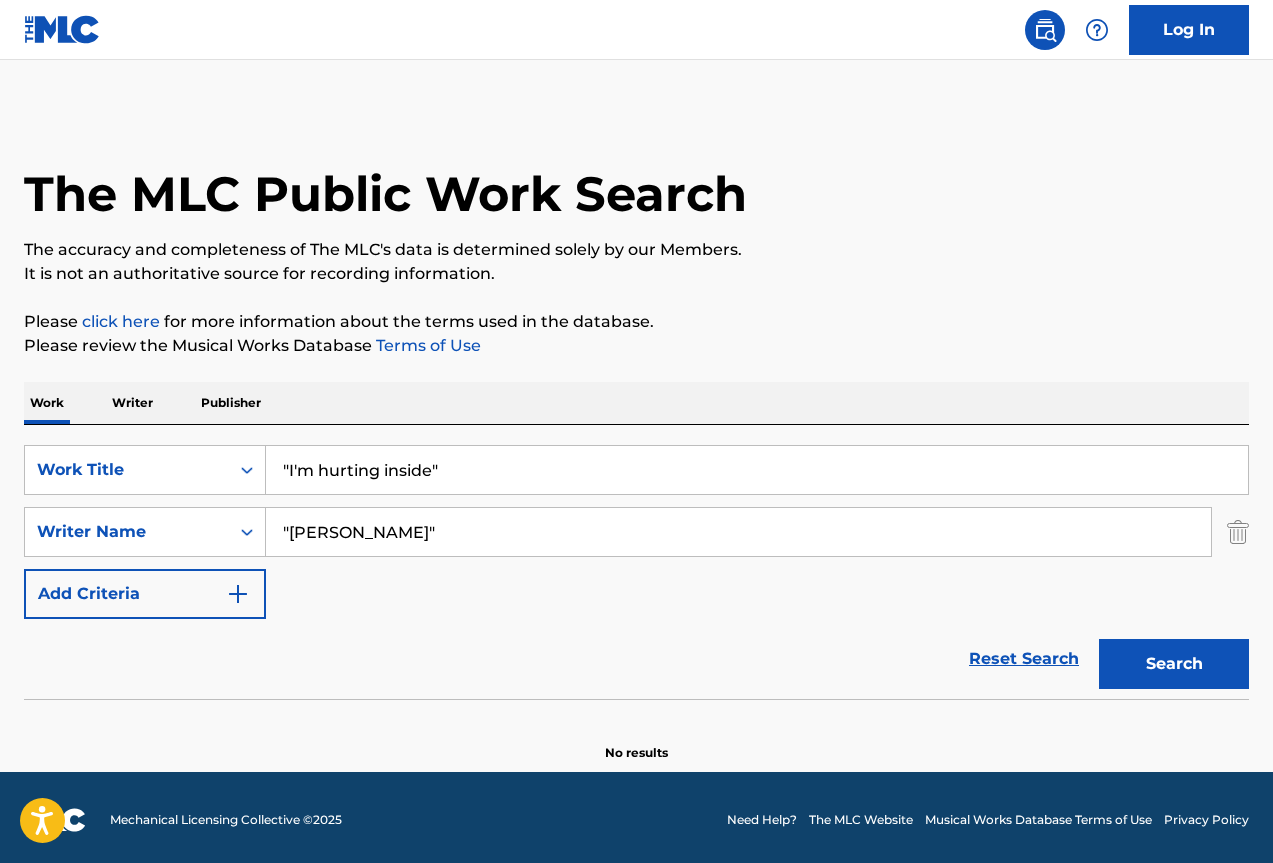type on ""[PERSON_NAME]"" 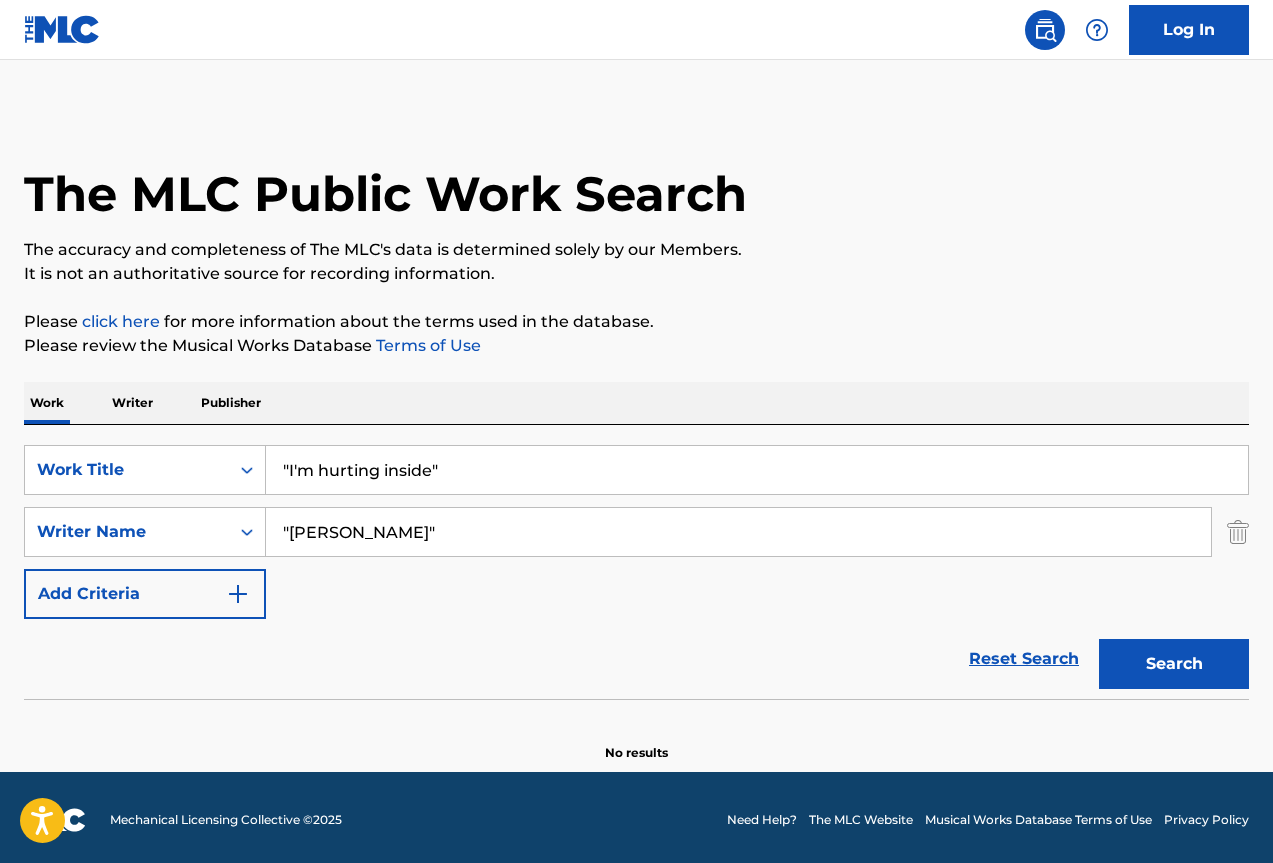 scroll, scrollTop: 5, scrollLeft: 0, axis: vertical 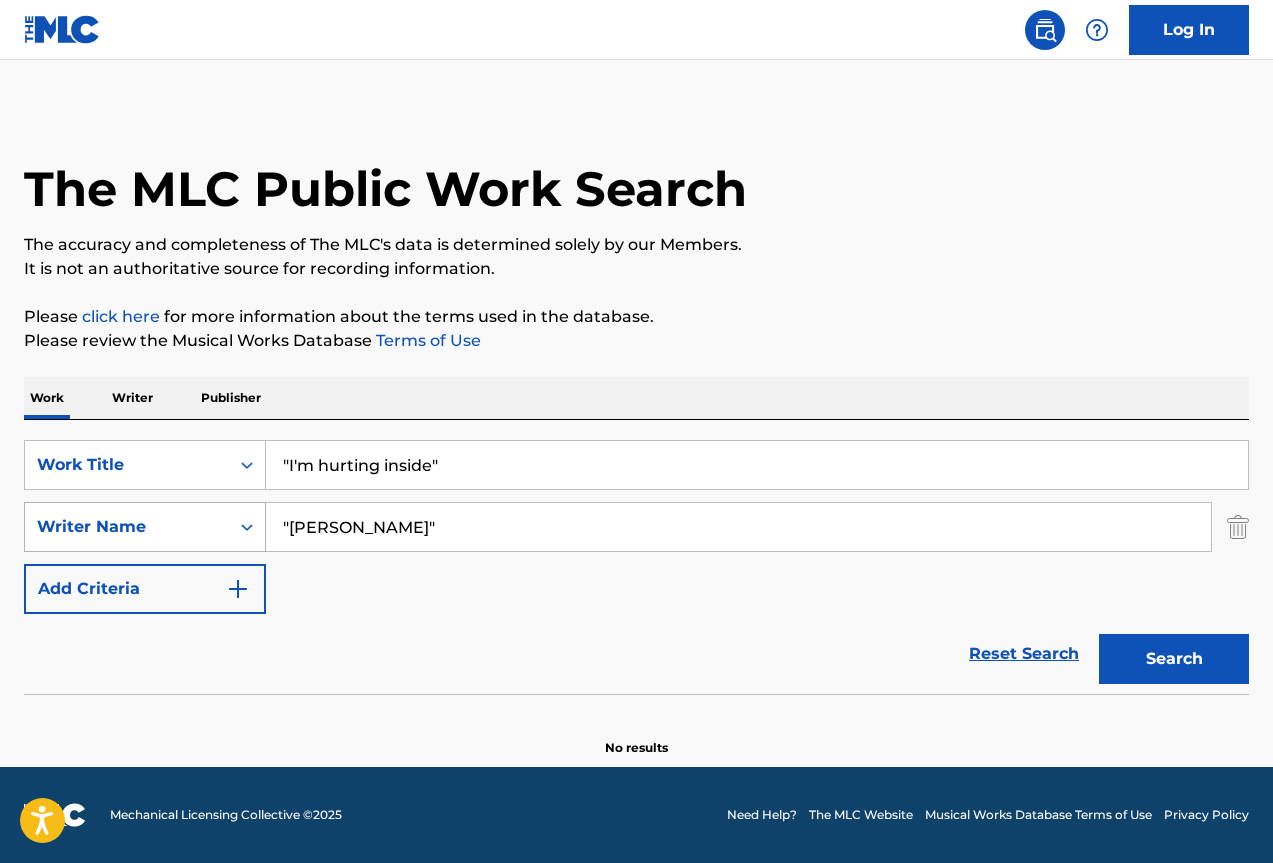 drag, startPoint x: 421, startPoint y: 527, endPoint x: 210, endPoint y: 508, distance: 211.85373 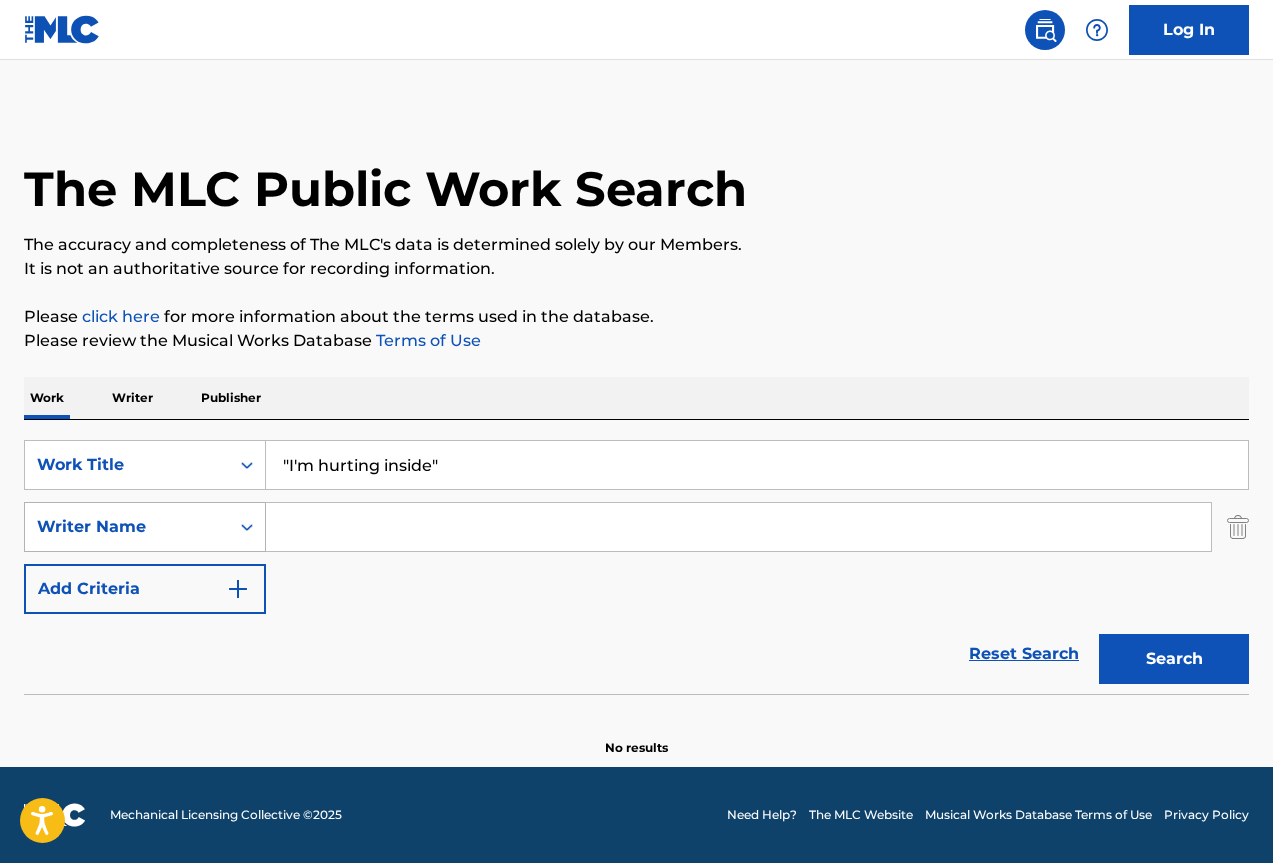 click on "Search" at bounding box center [1174, 659] 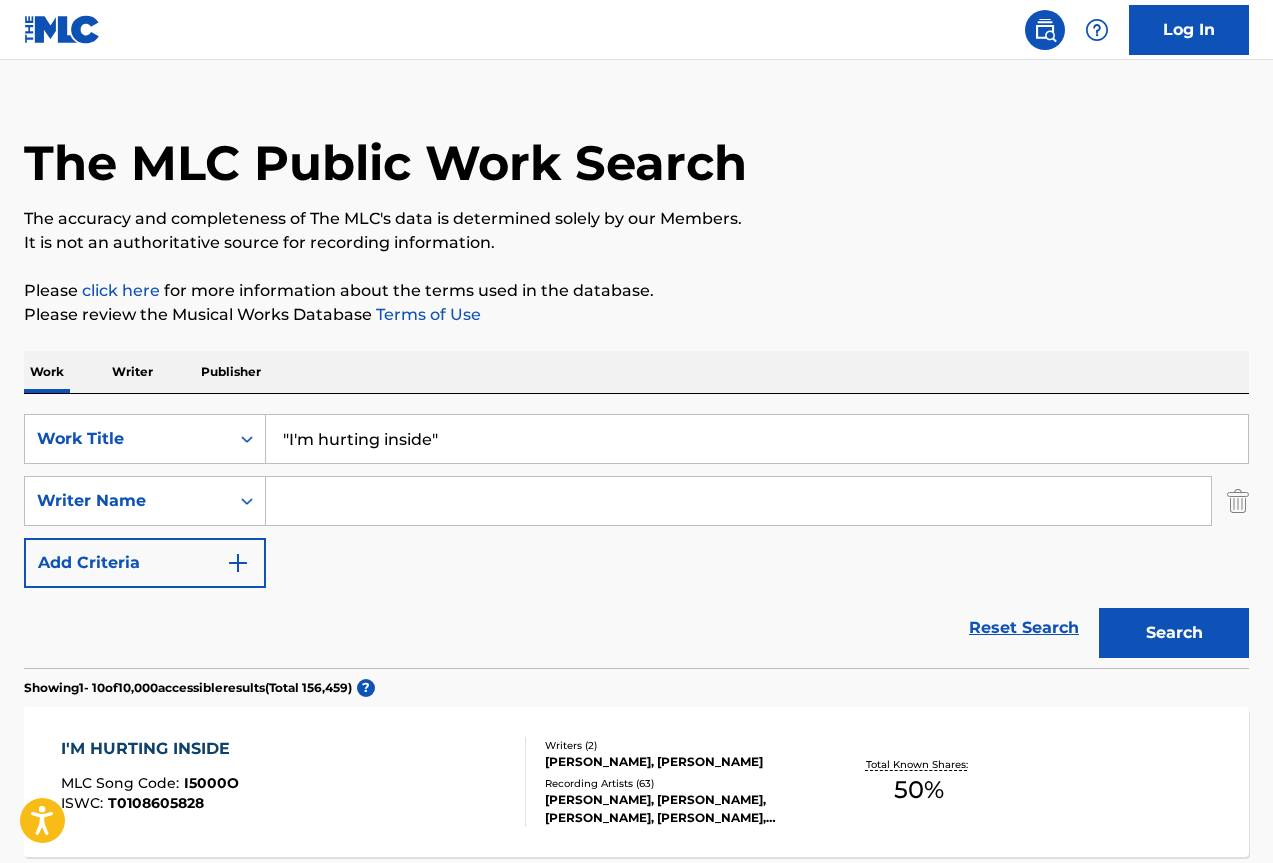 scroll, scrollTop: 5, scrollLeft: 0, axis: vertical 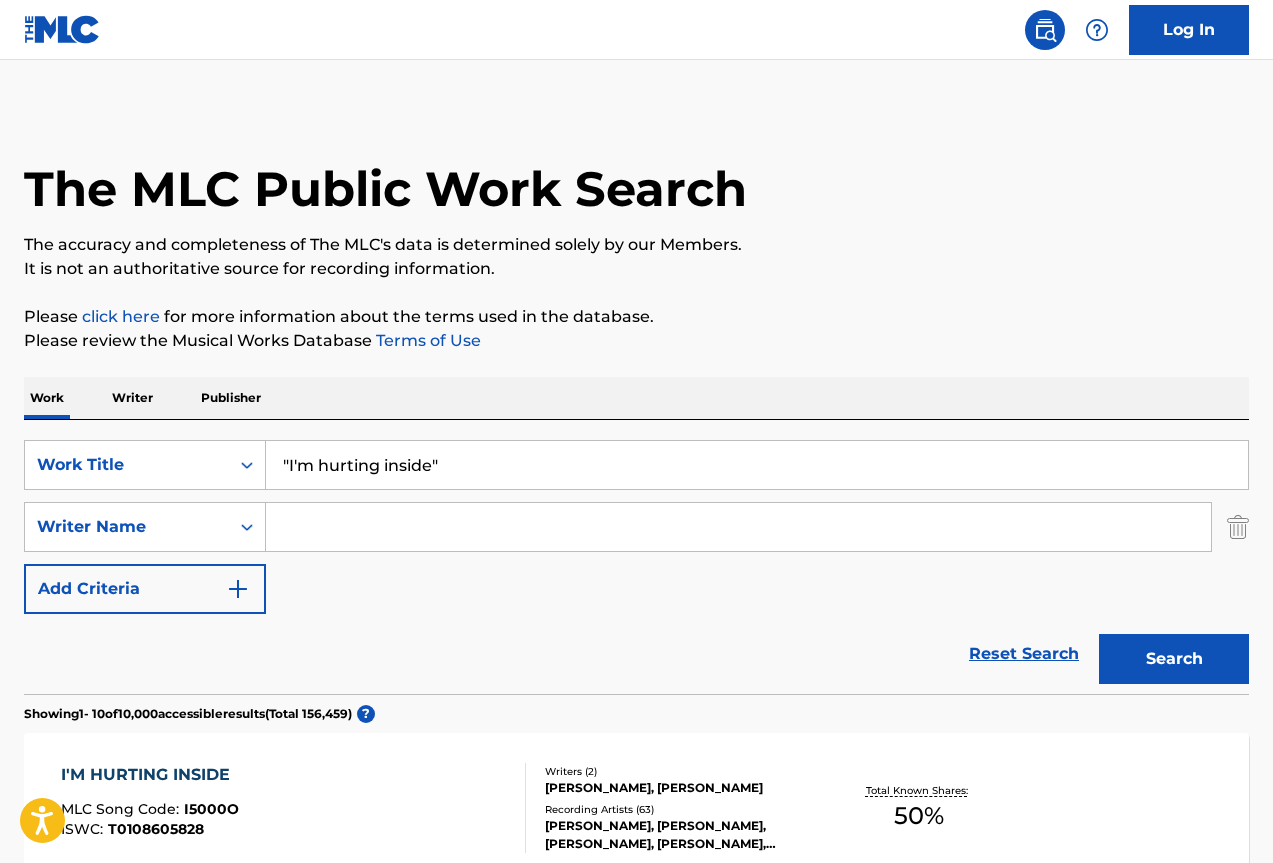 click at bounding box center (738, 527) 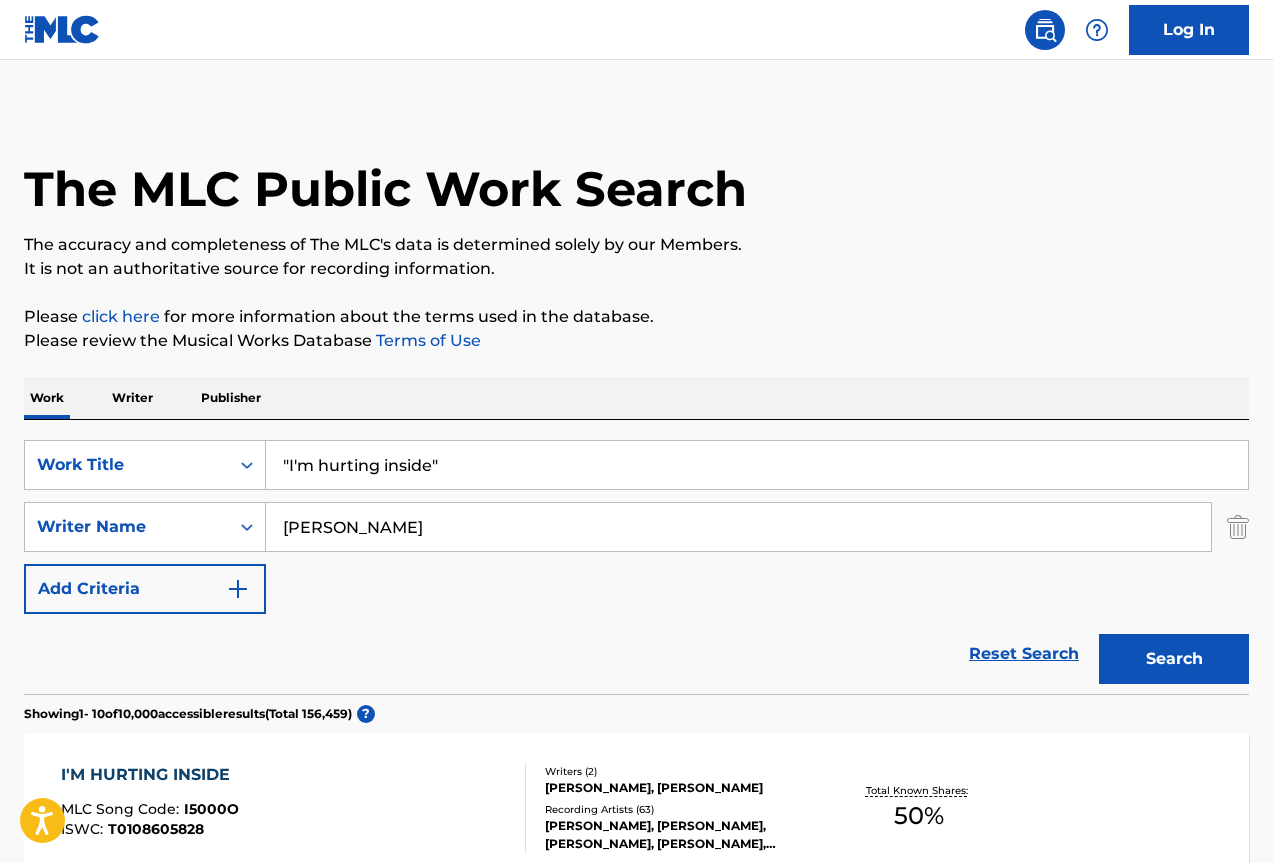type on "marley" 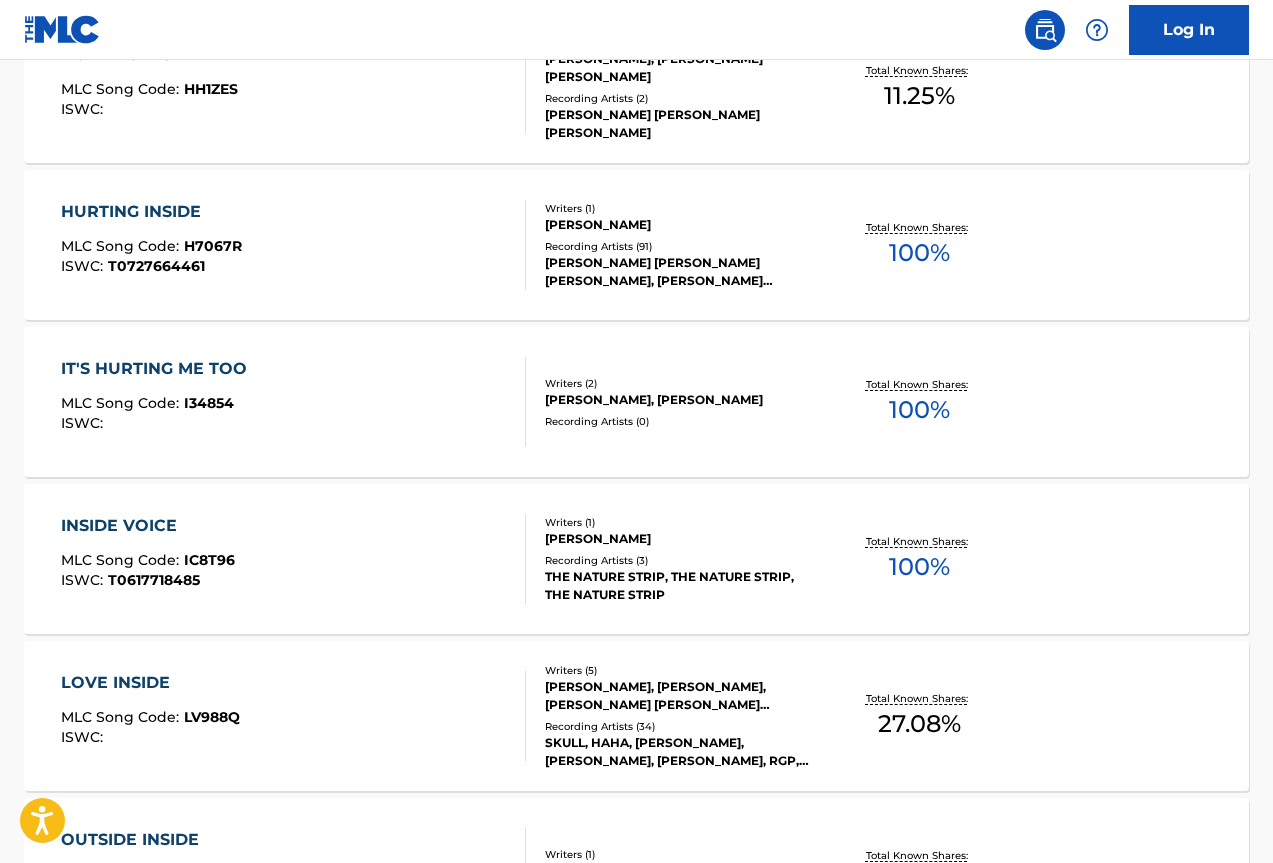 scroll, scrollTop: 905, scrollLeft: 0, axis: vertical 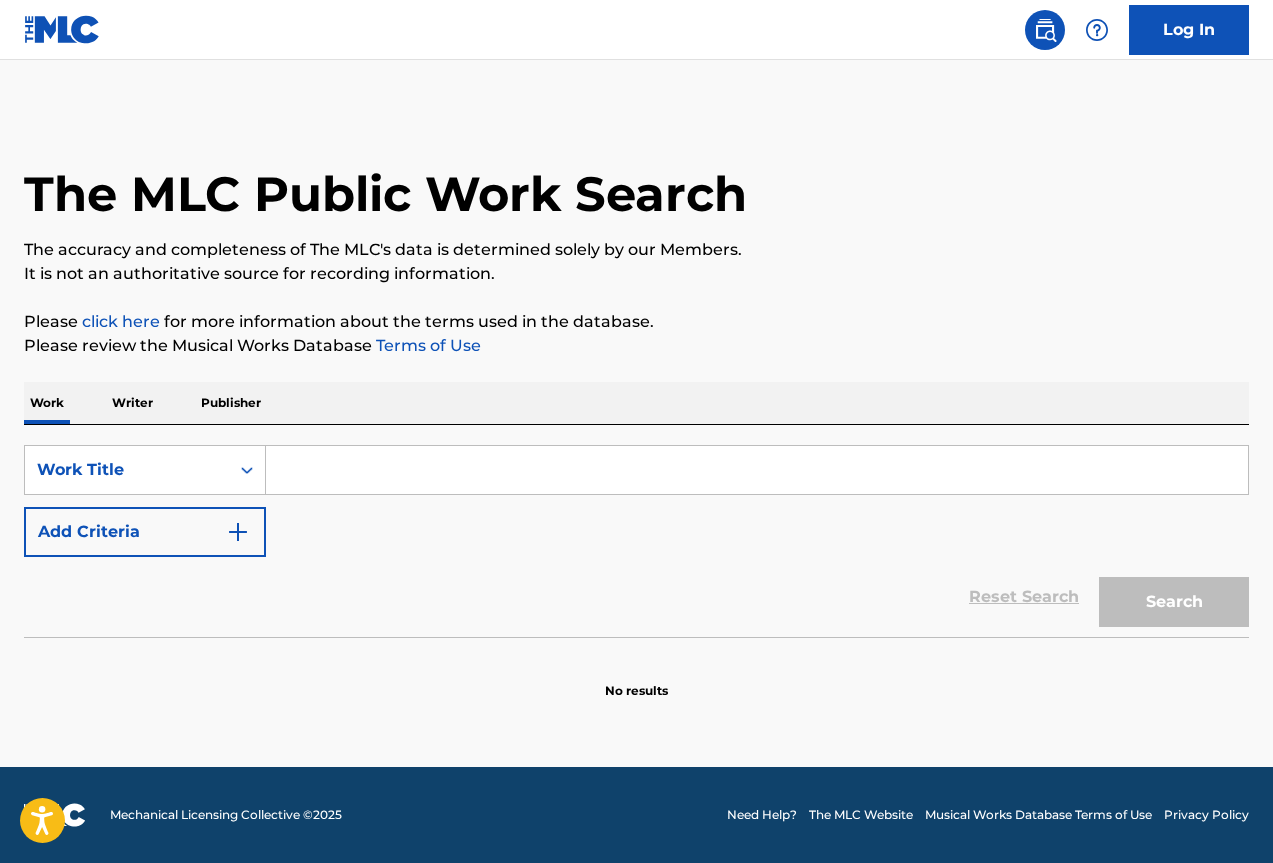 click at bounding box center [757, 470] 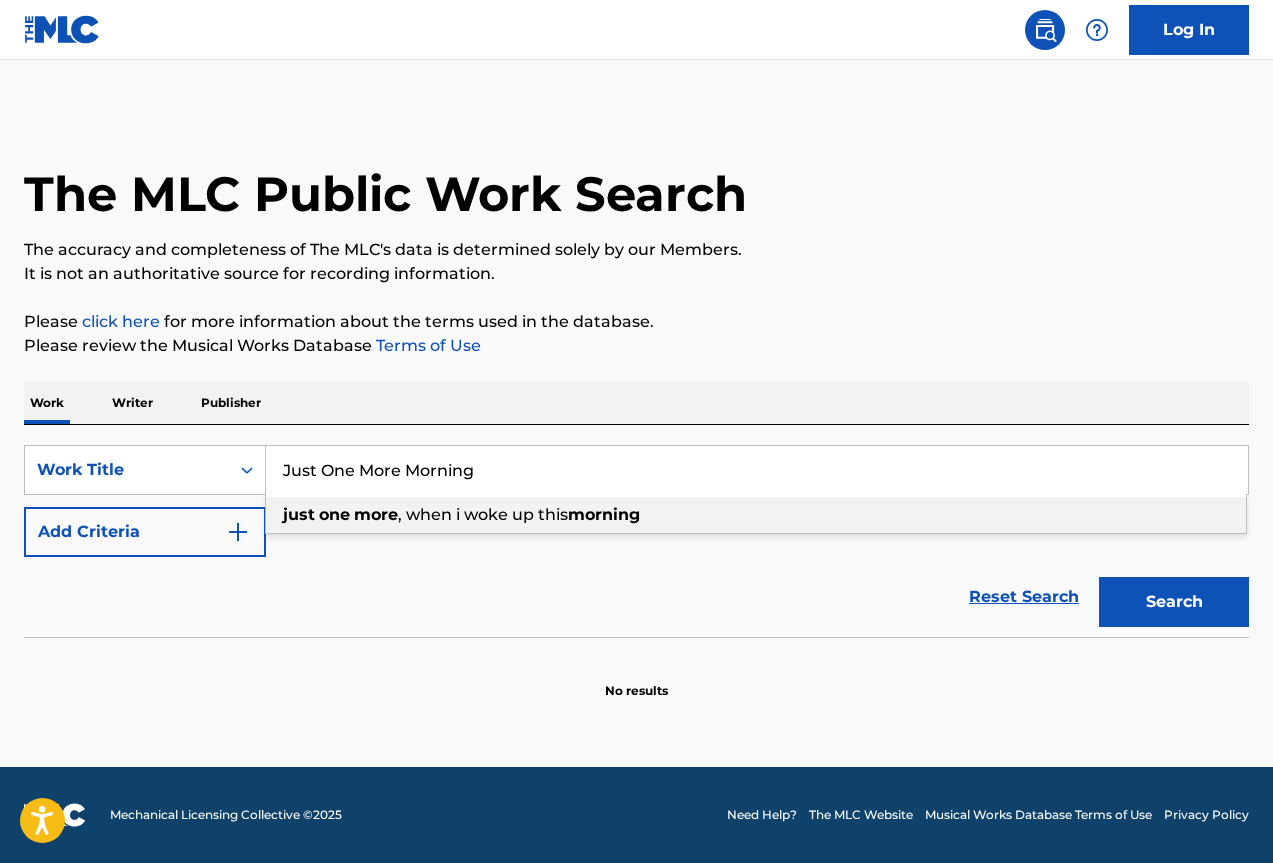 type on "Just One More Morning" 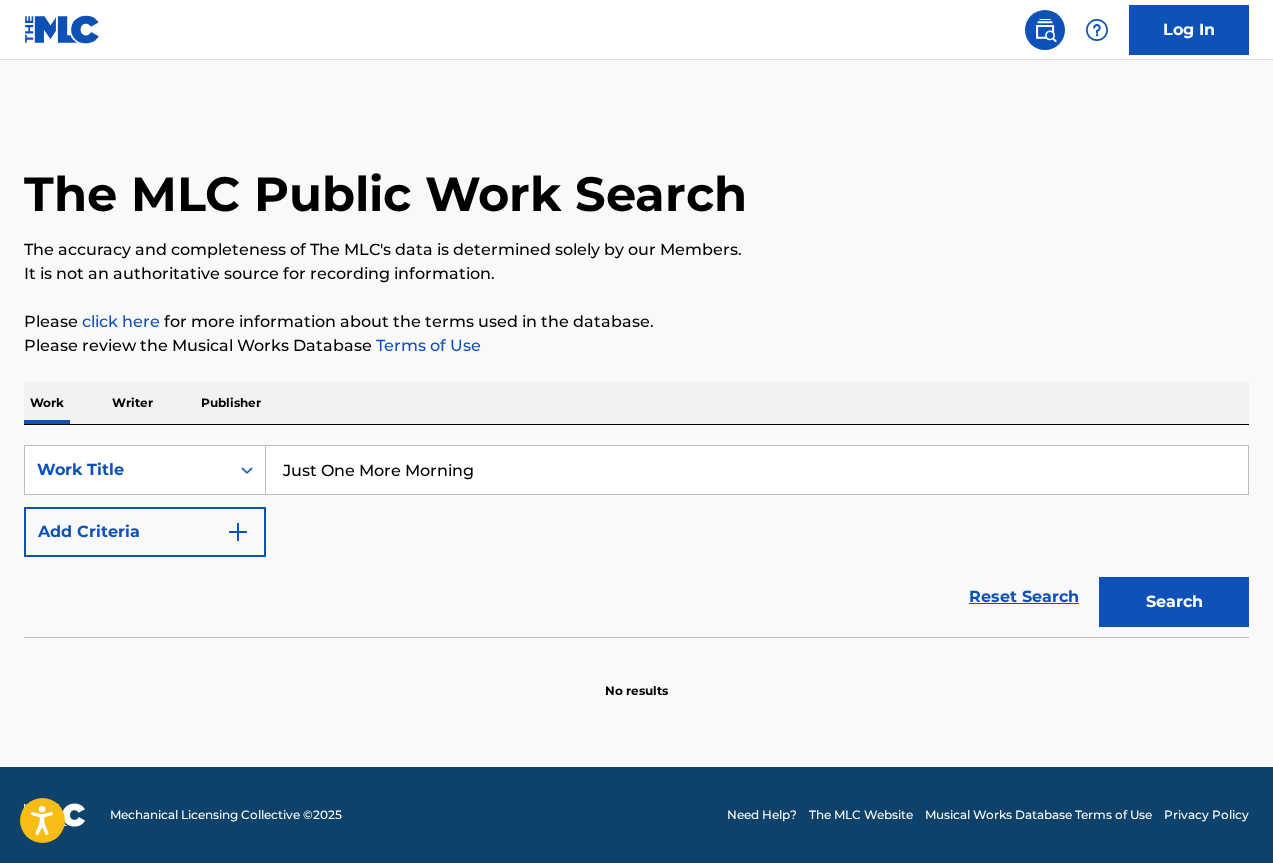 click on "Add Criteria" at bounding box center (145, 532) 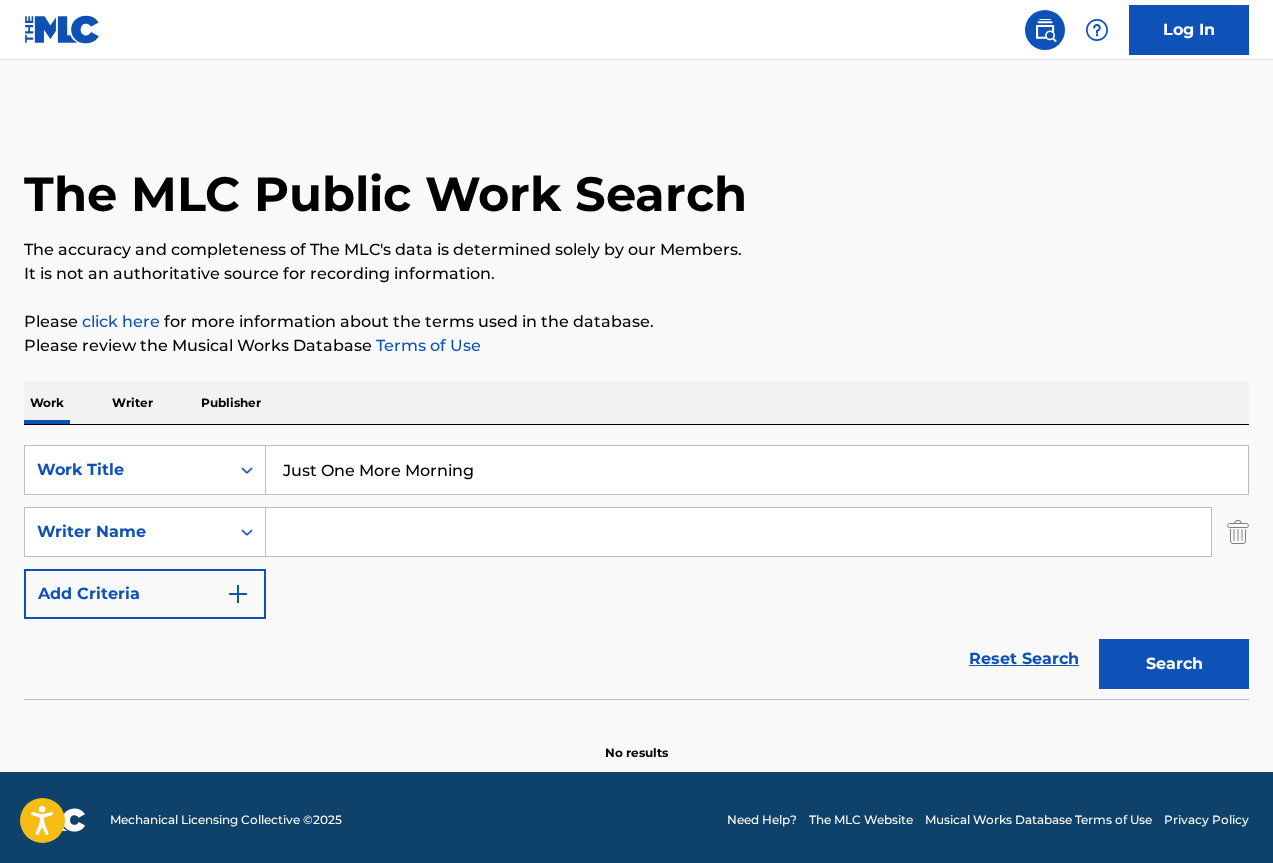 click at bounding box center [738, 532] 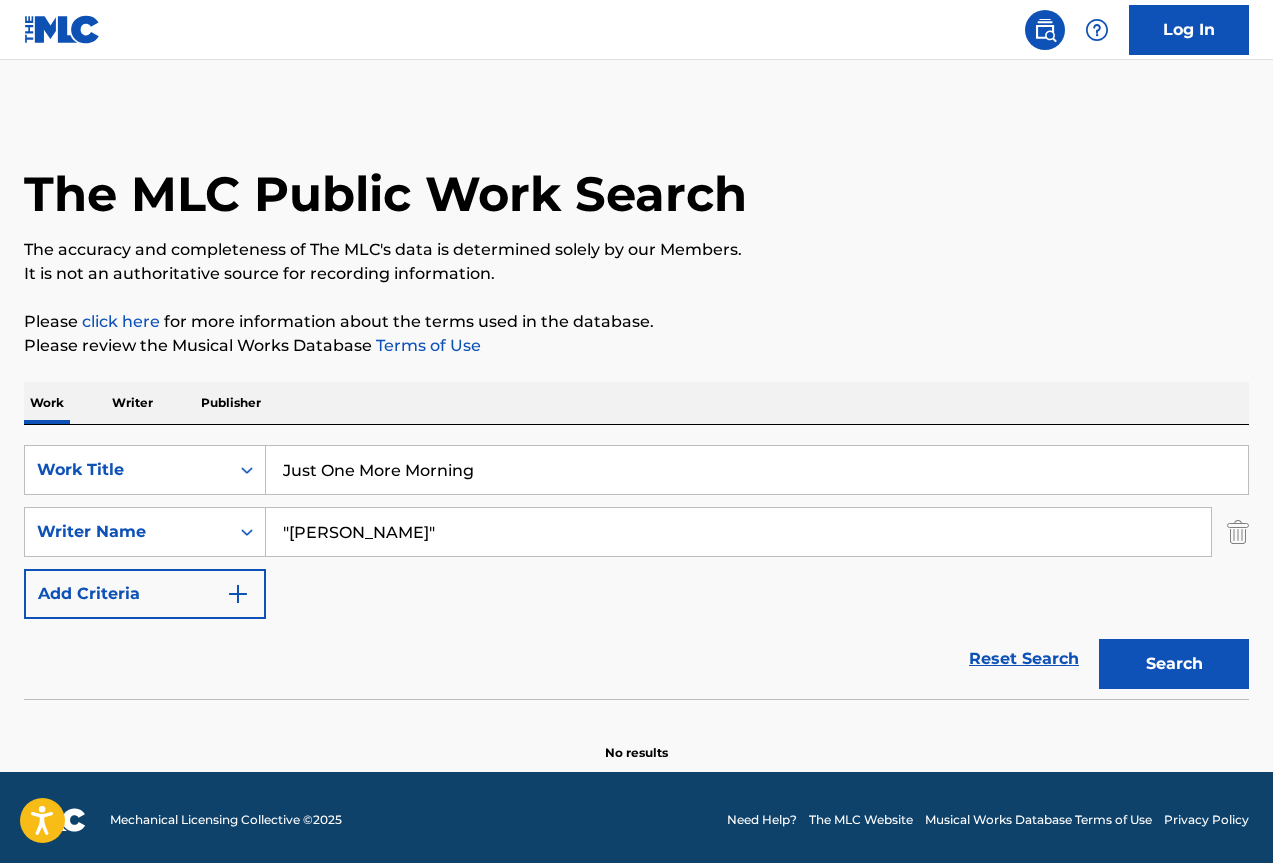 type on ""[PERSON_NAME]"" 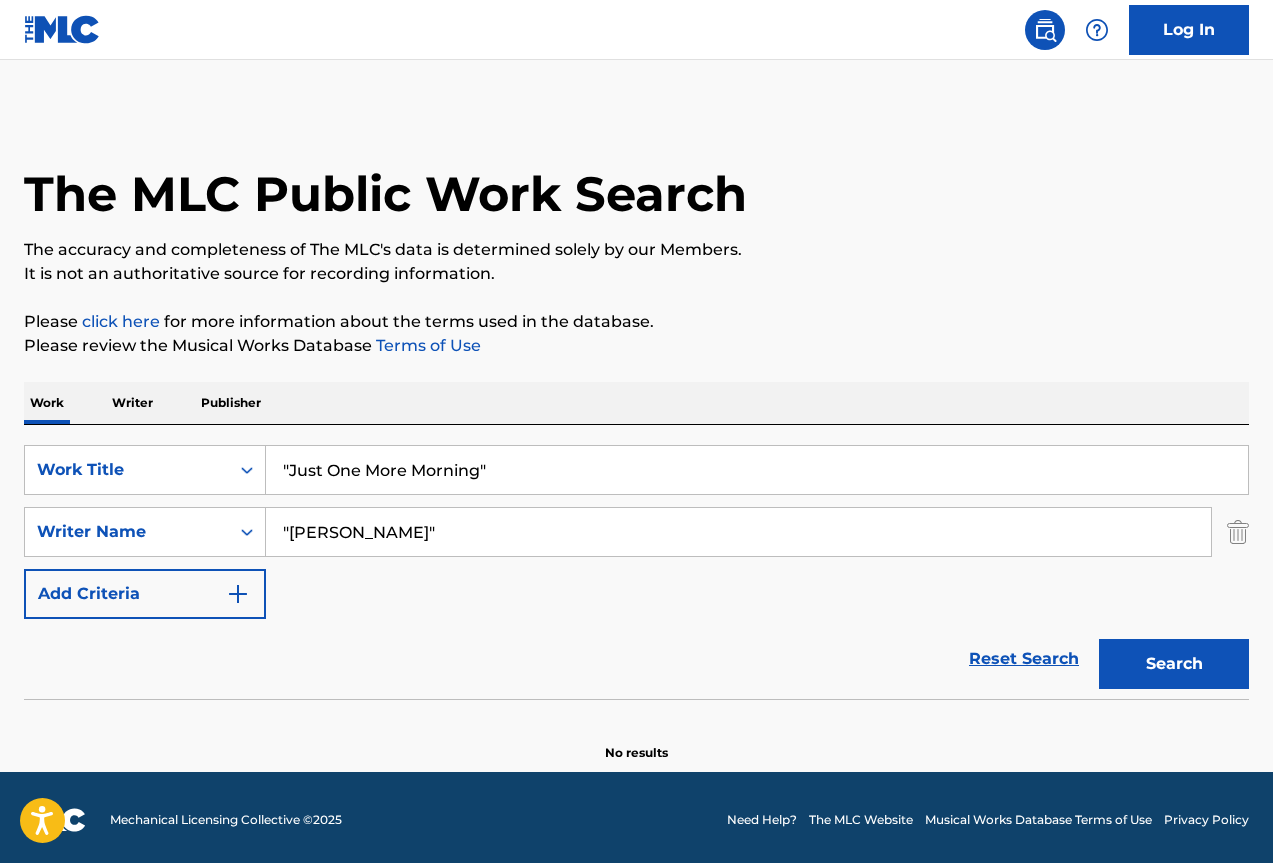 click on "Search" at bounding box center [1174, 664] 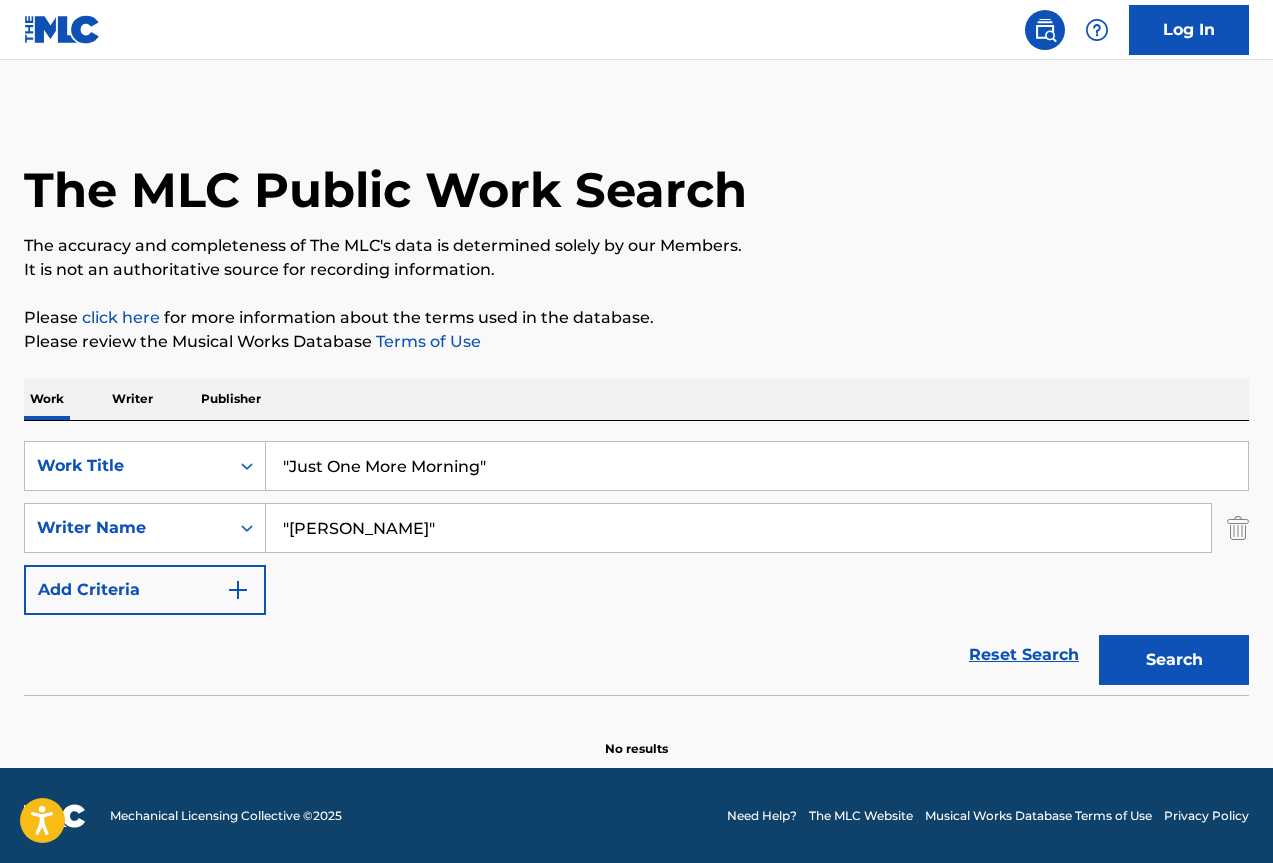 scroll, scrollTop: 5, scrollLeft: 0, axis: vertical 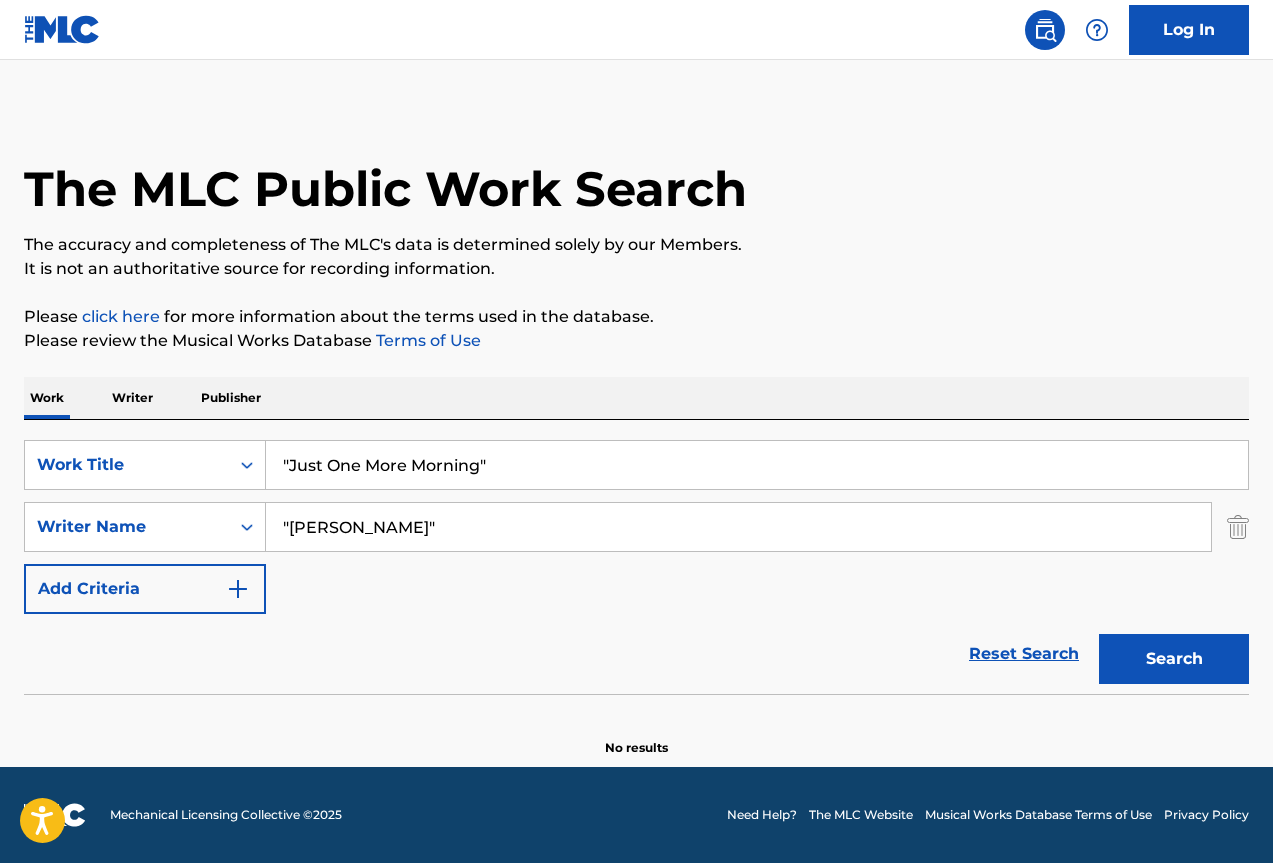 drag, startPoint x: 478, startPoint y: 468, endPoint x: 292, endPoint y: 481, distance: 186.45375 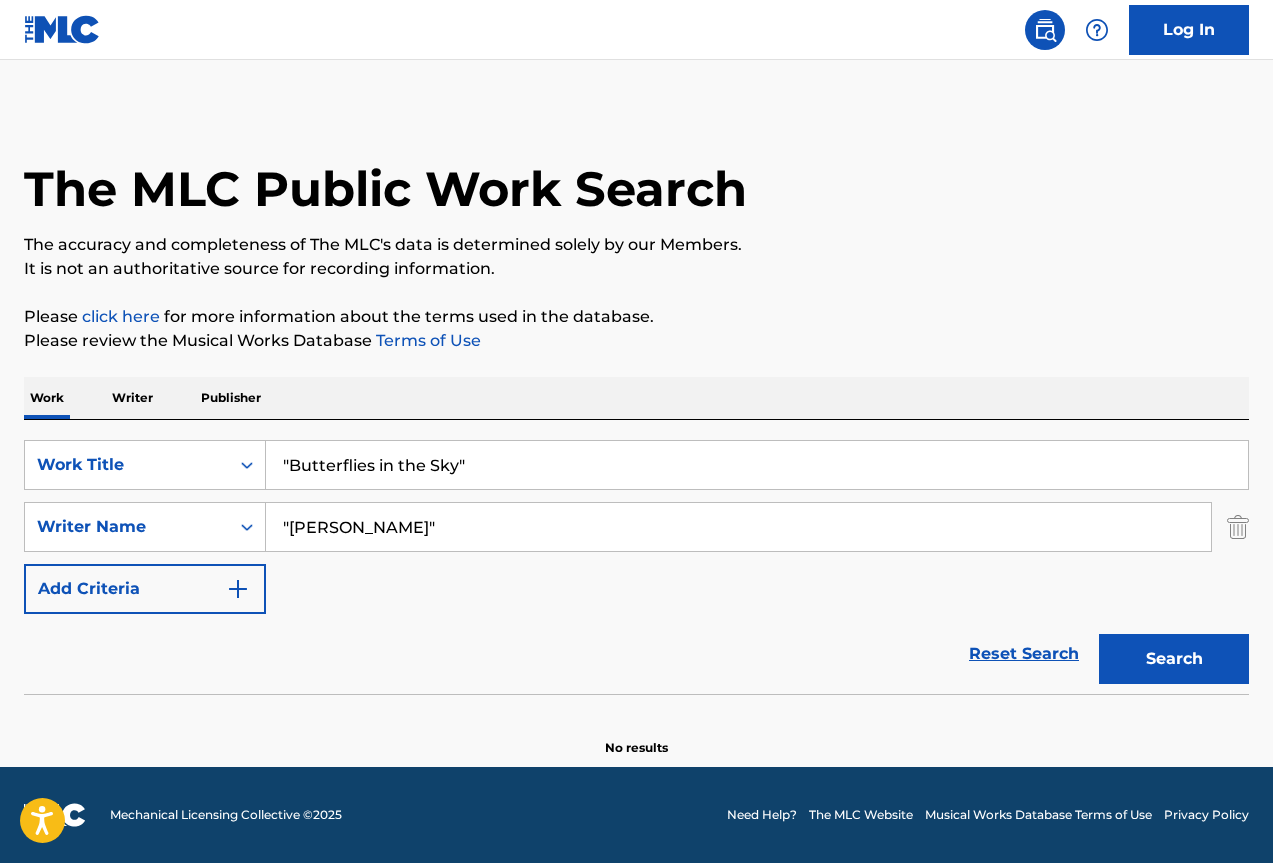 type on ""Butterflies in the Sky"" 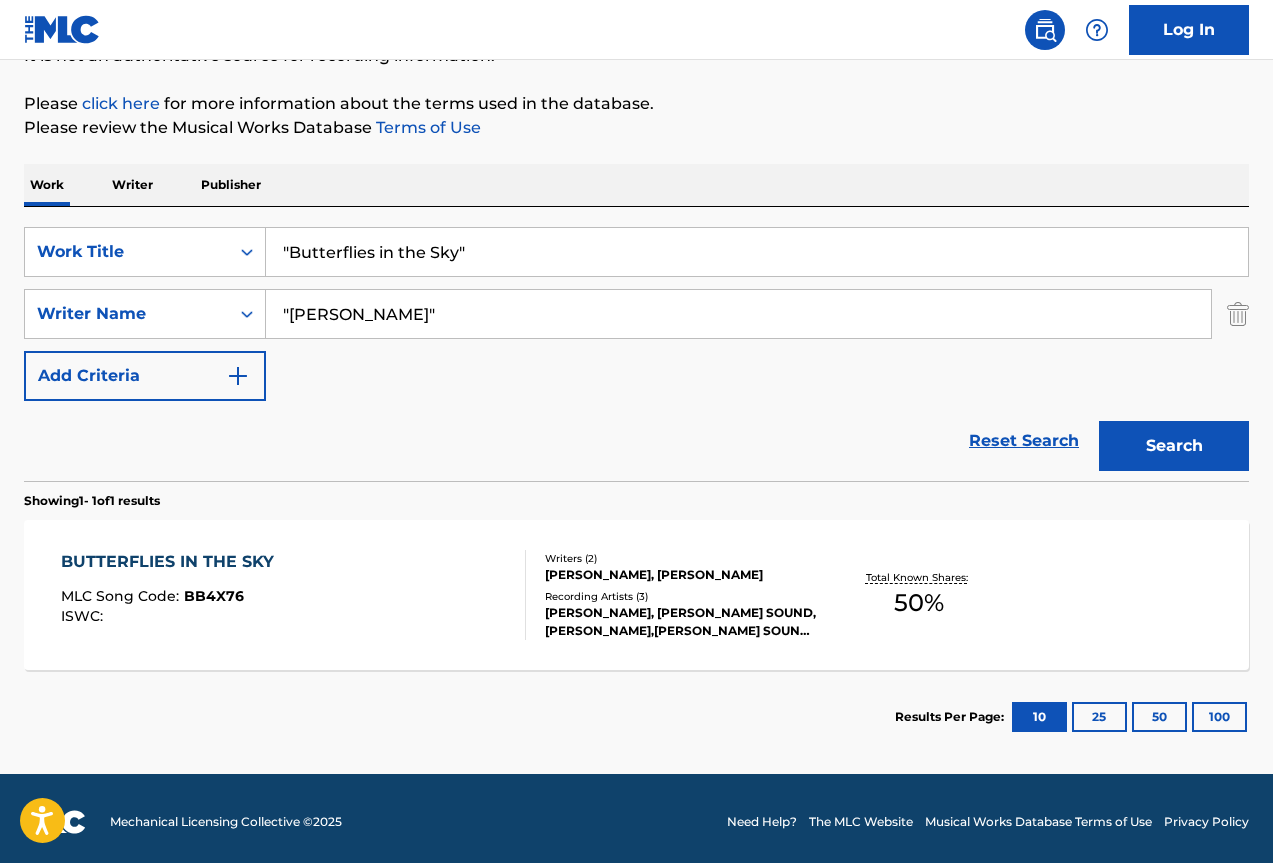 scroll, scrollTop: 225, scrollLeft: 0, axis: vertical 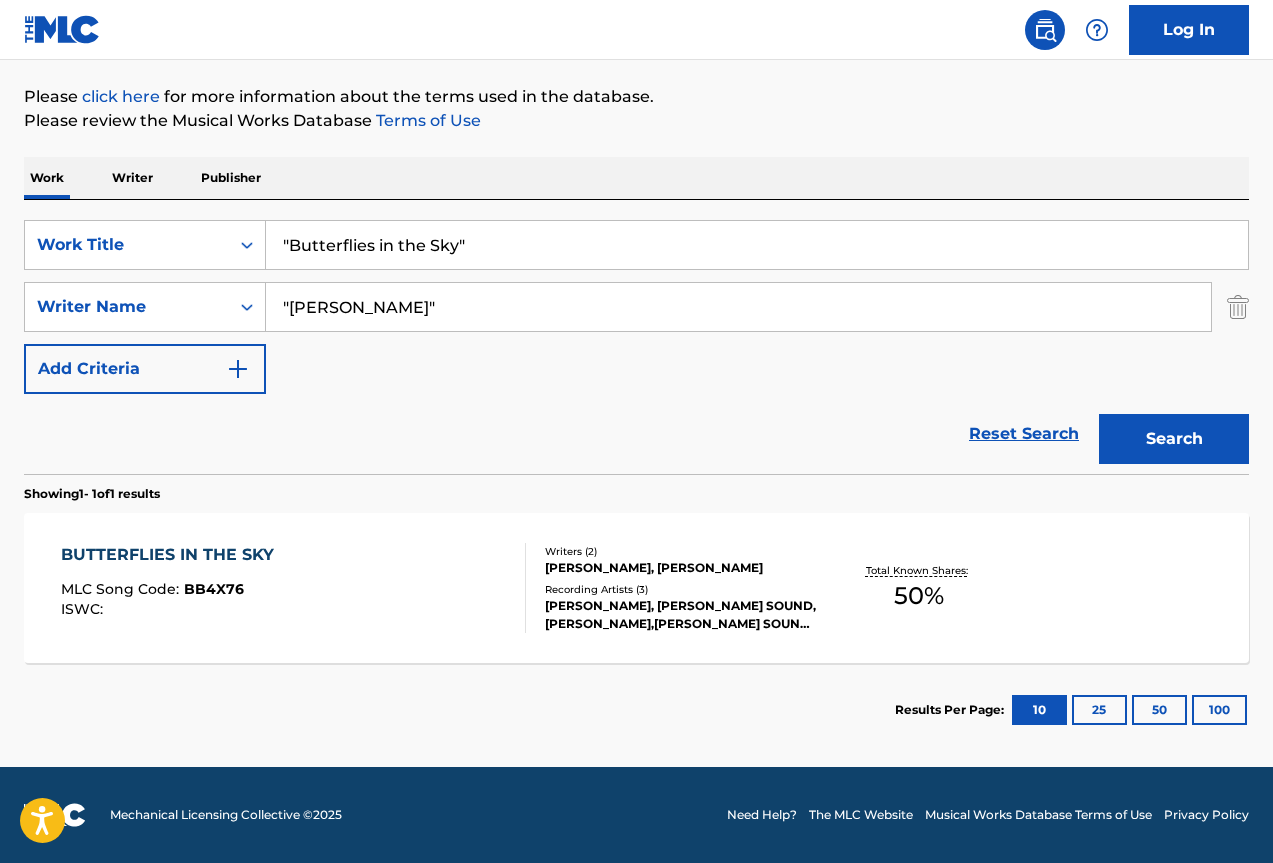 click on "BUTTERFLIES IN THE SKY" at bounding box center (172, 555) 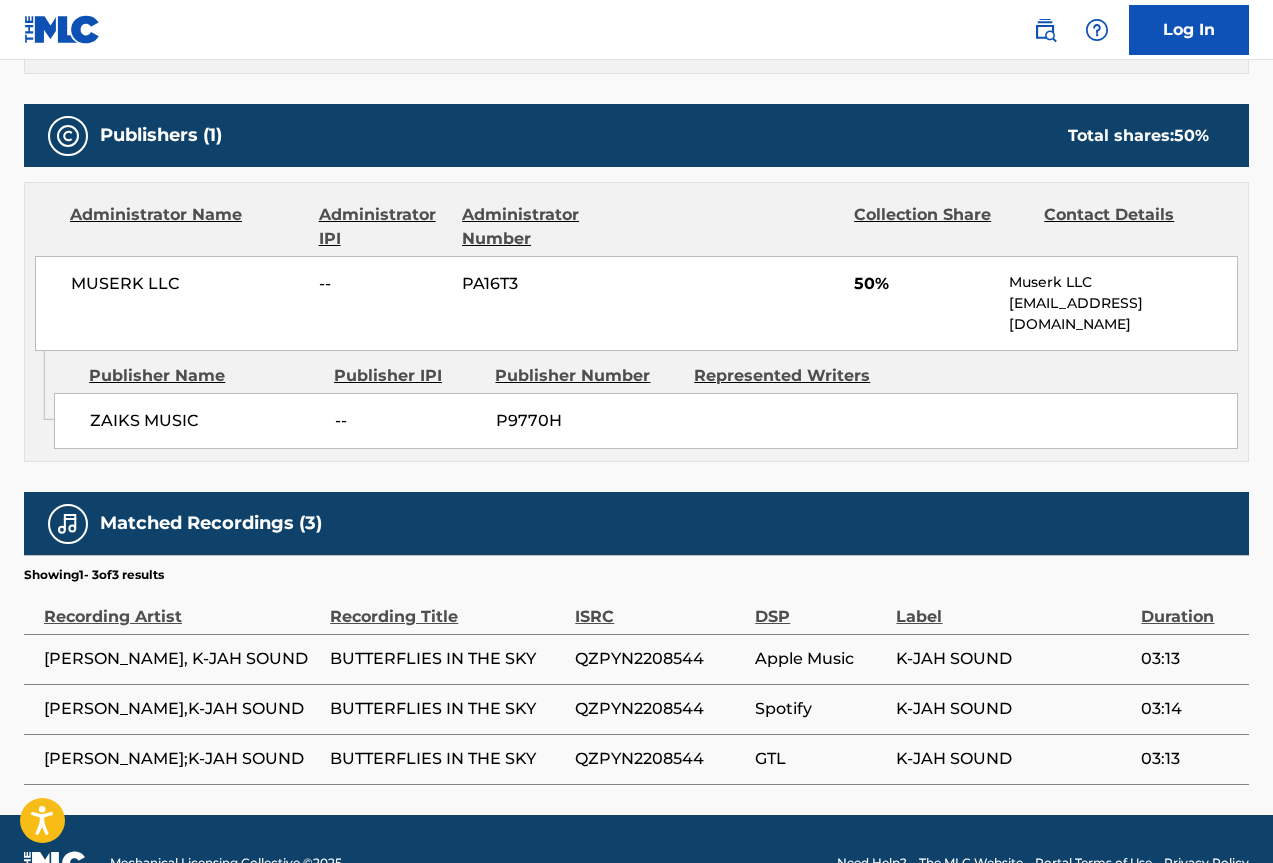 scroll, scrollTop: 871, scrollLeft: 0, axis: vertical 